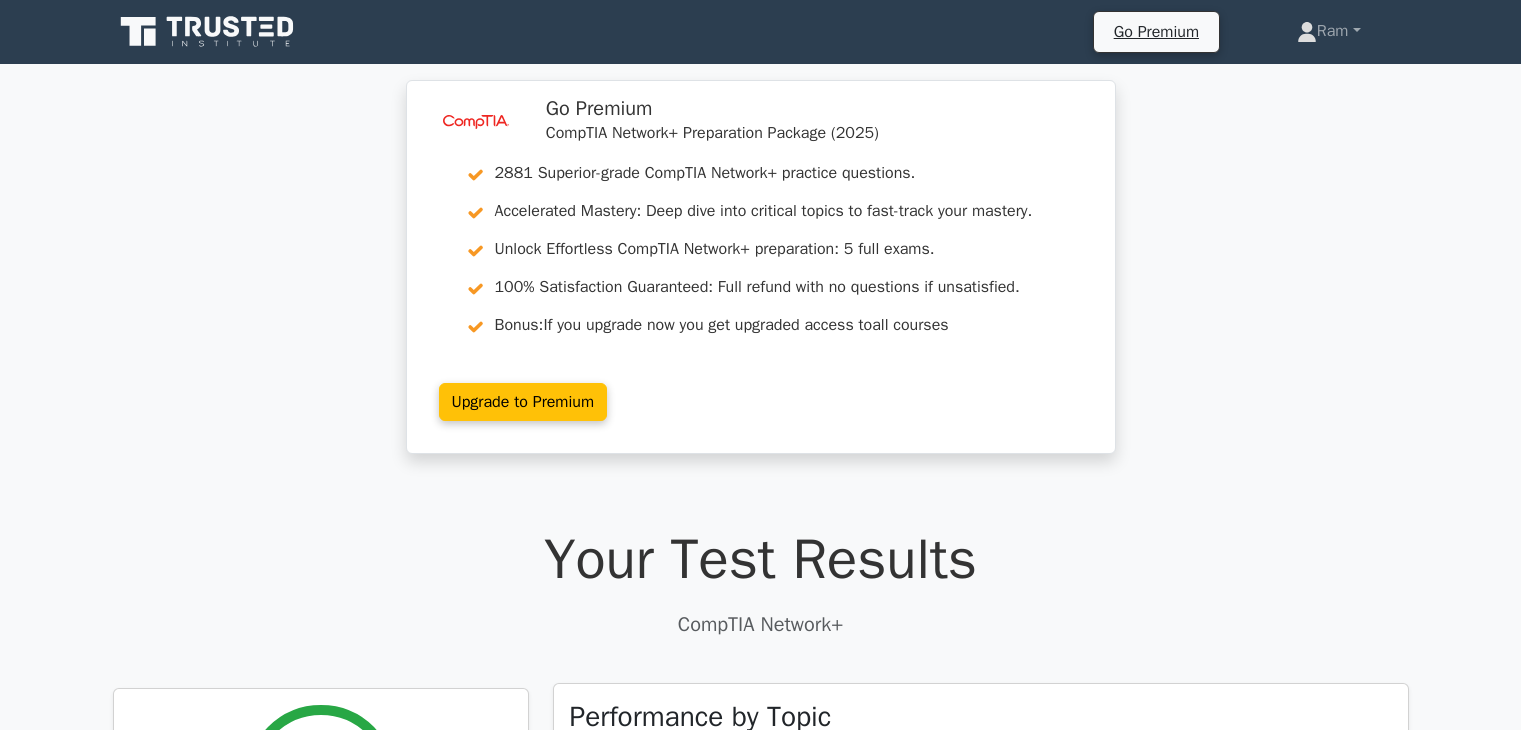 scroll, scrollTop: 777, scrollLeft: 0, axis: vertical 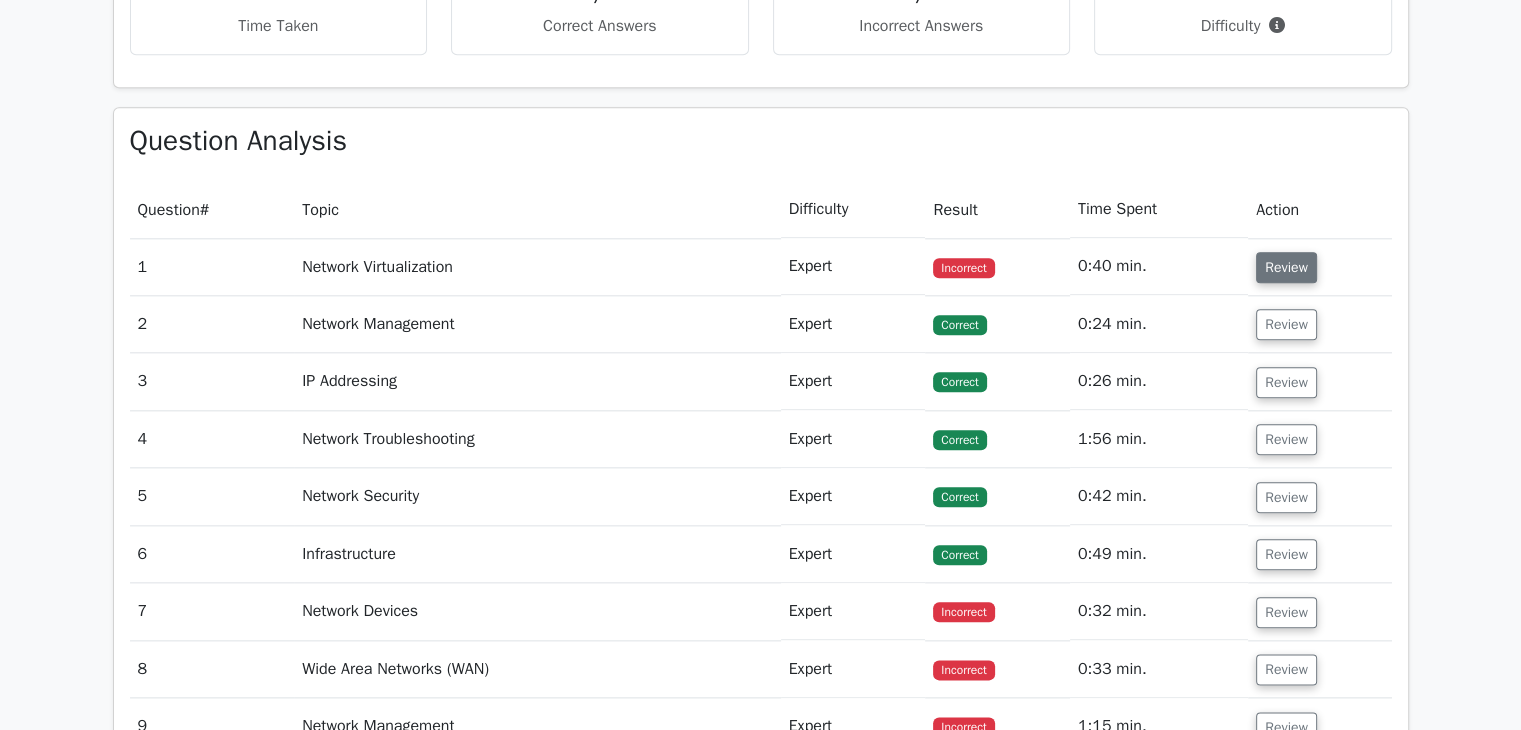 click on "Review" at bounding box center [1286, 267] 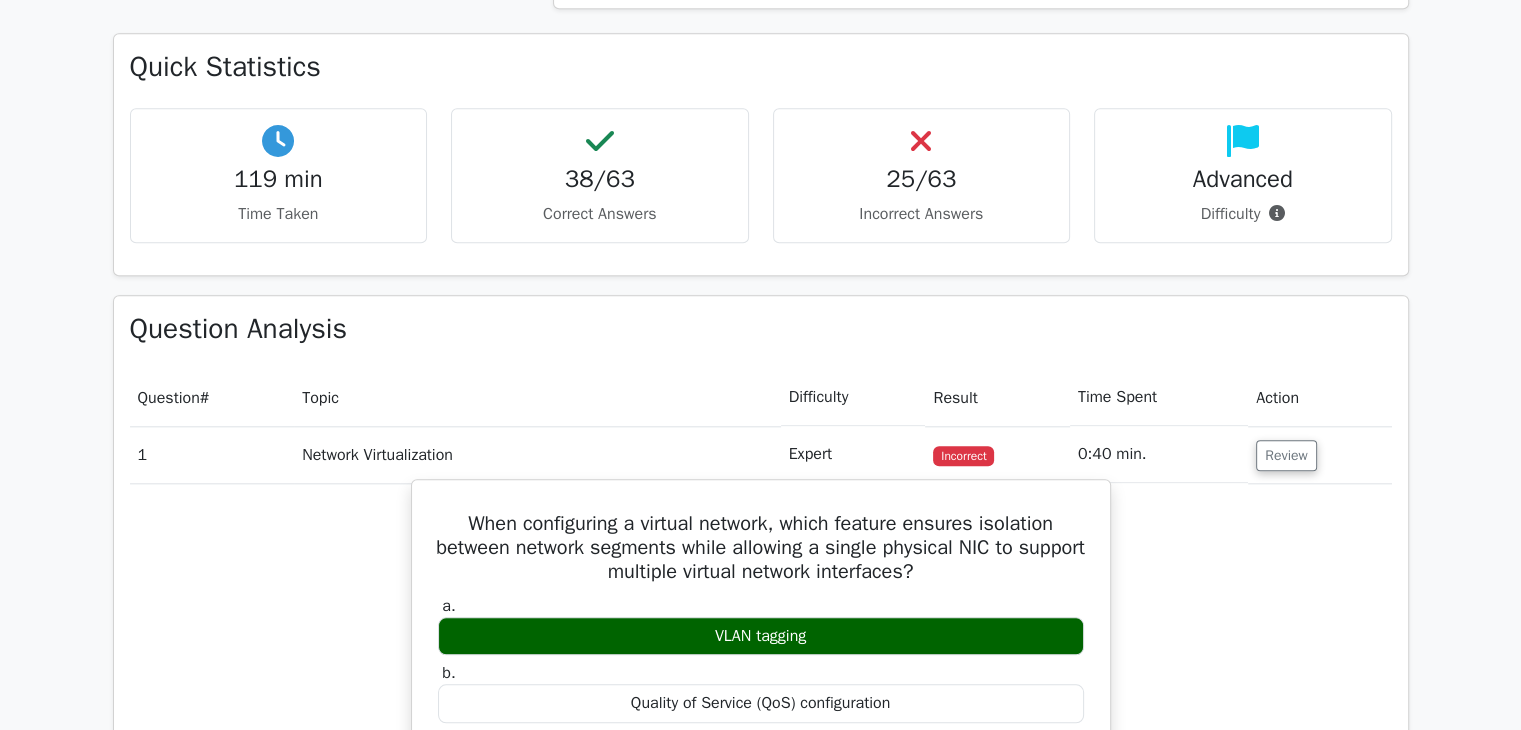 scroll, scrollTop: 2104, scrollLeft: 0, axis: vertical 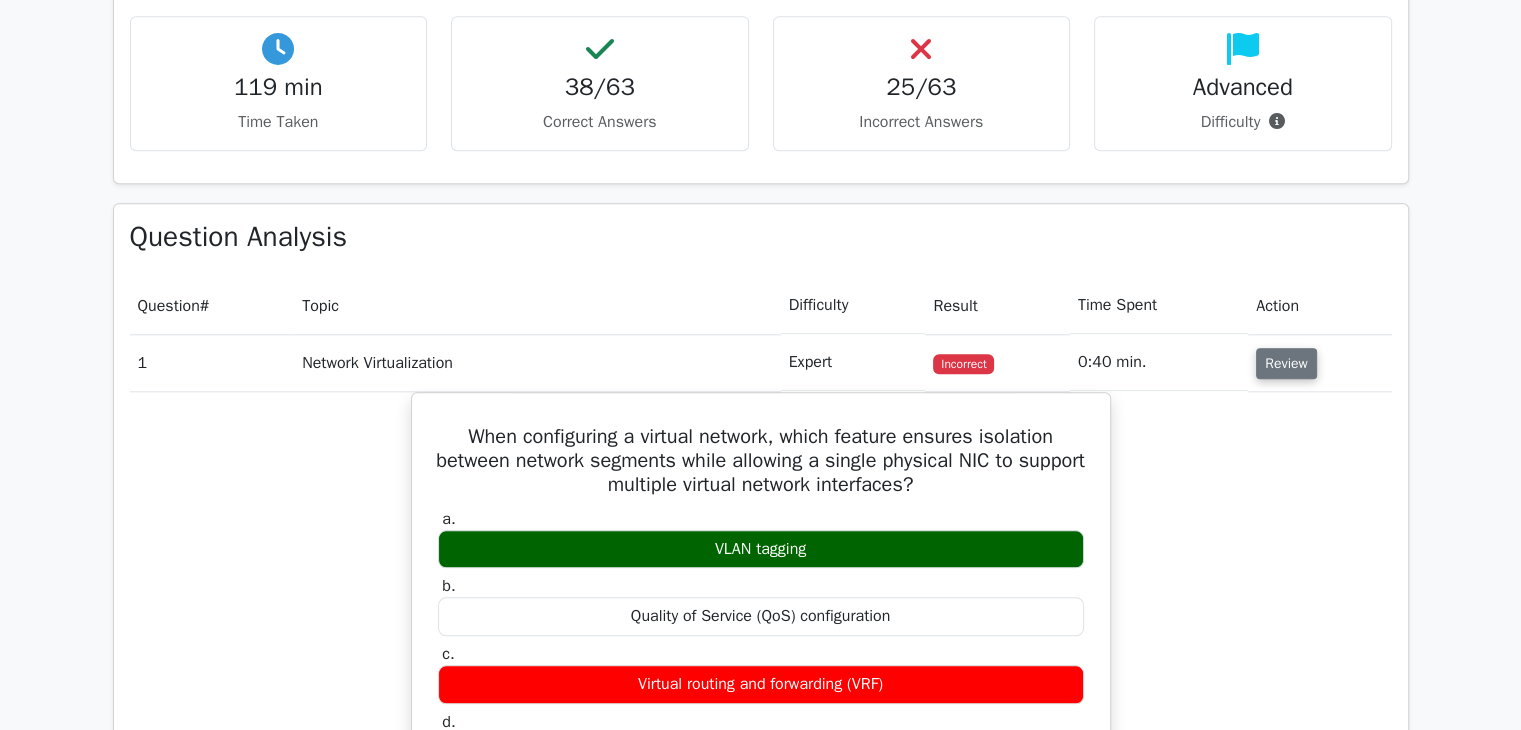 click on "Review" at bounding box center (1286, 363) 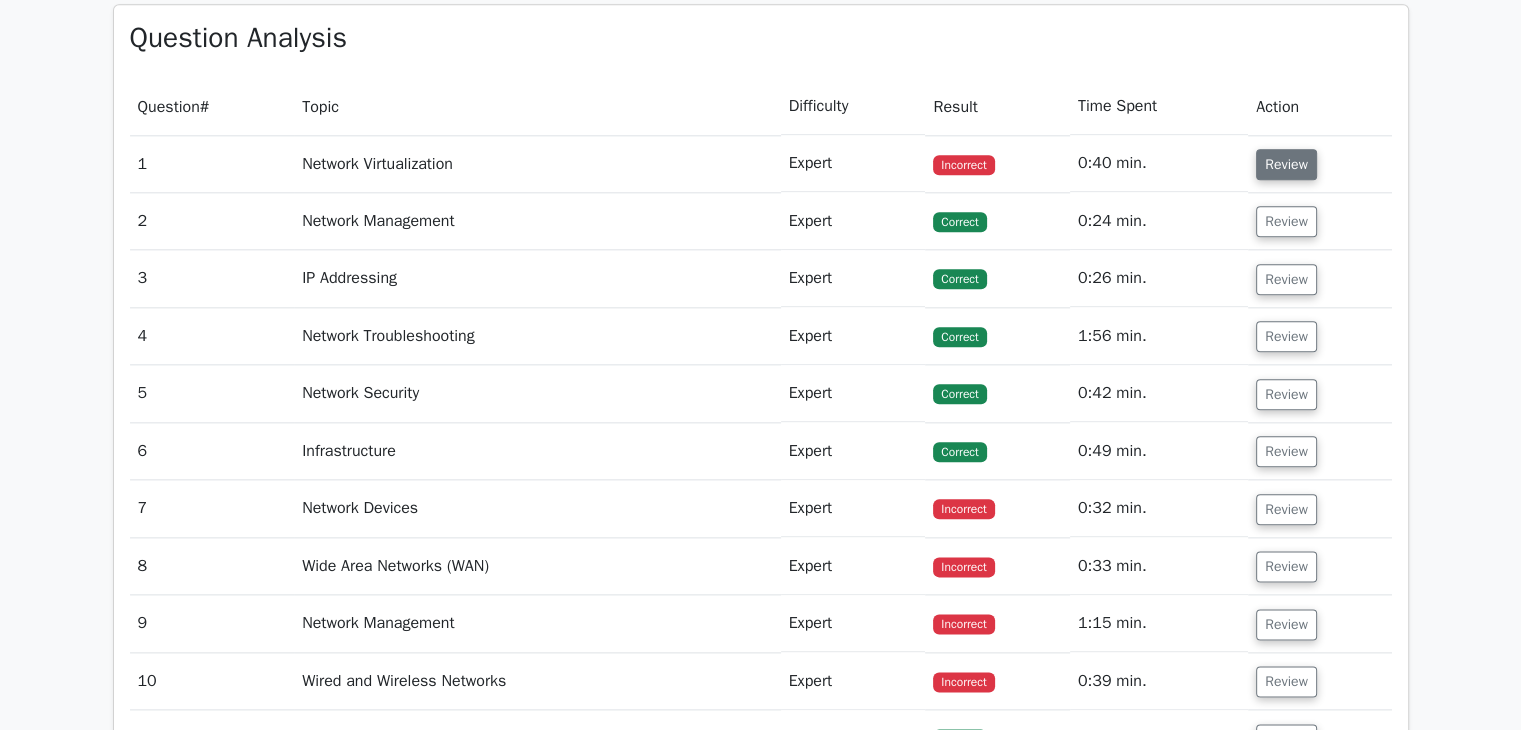 scroll, scrollTop: 2416, scrollLeft: 0, axis: vertical 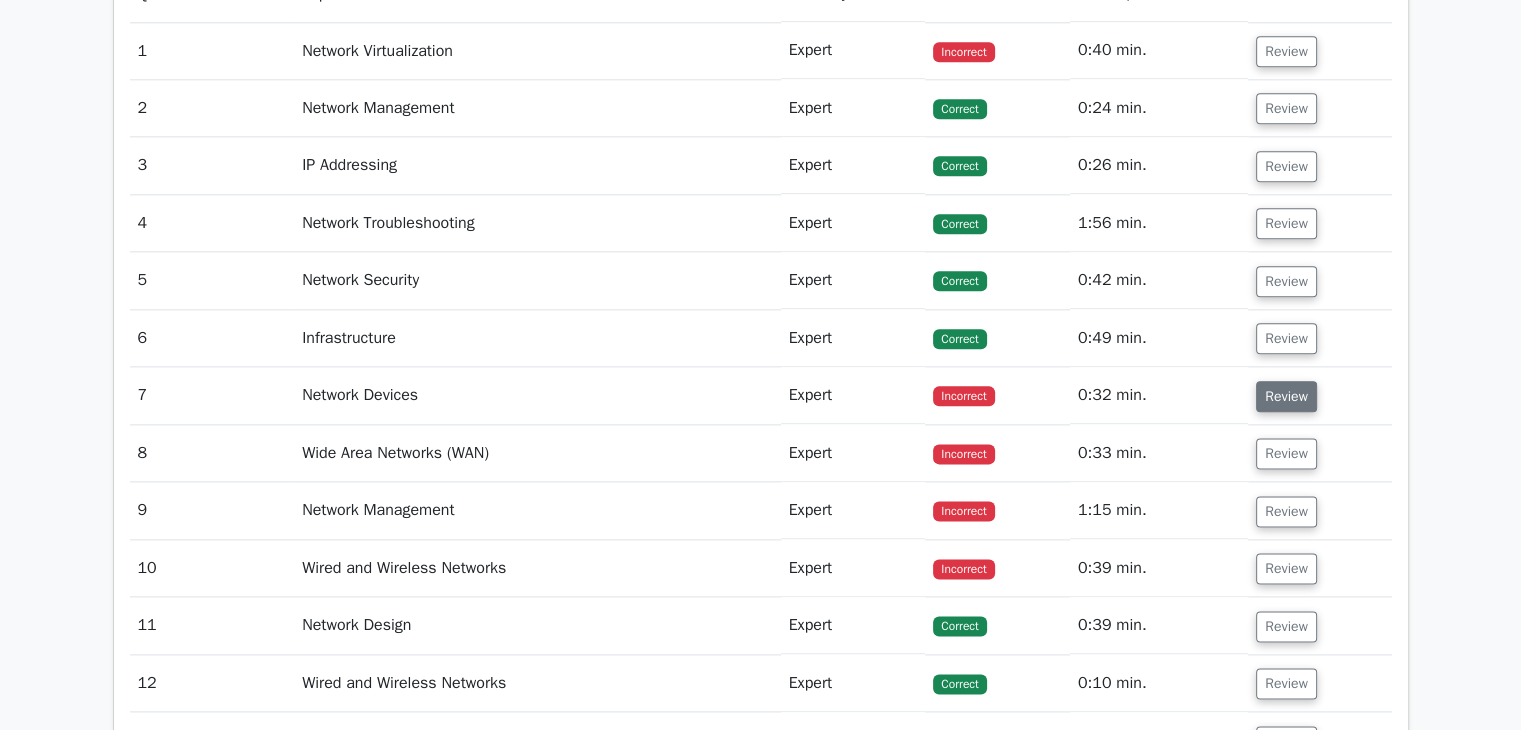 click on "Review" at bounding box center [1286, 396] 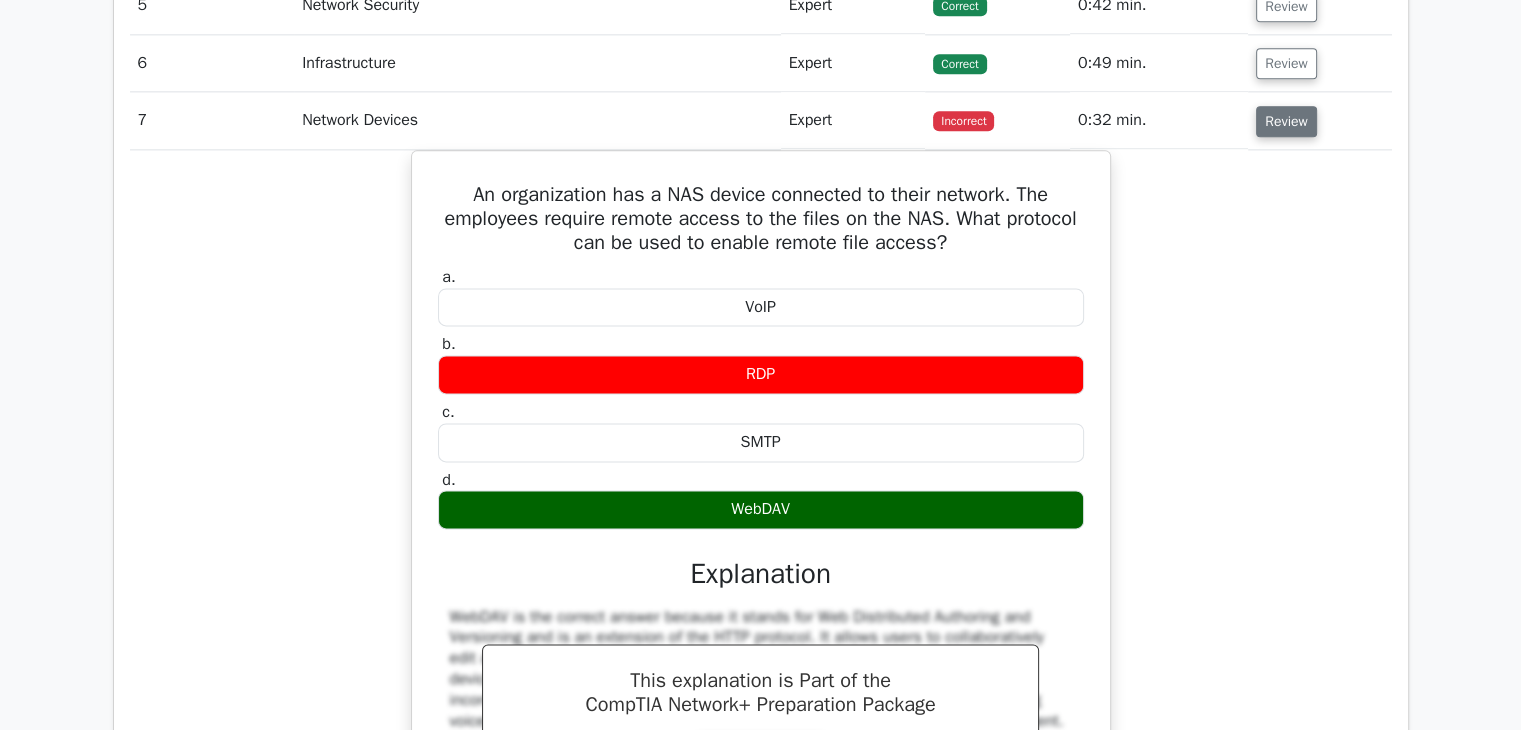 scroll, scrollTop: 2692, scrollLeft: 0, axis: vertical 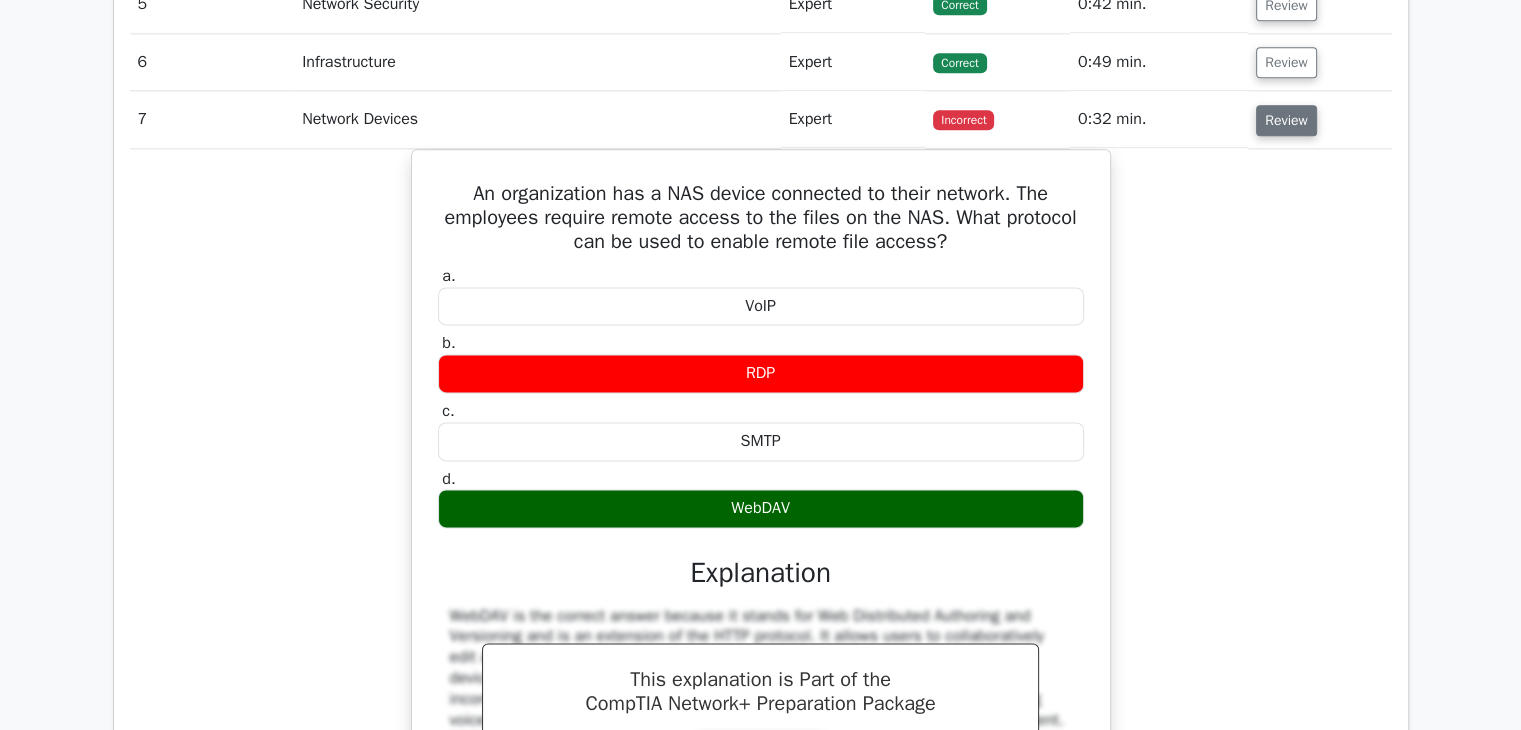 click on "Review" at bounding box center [1286, 120] 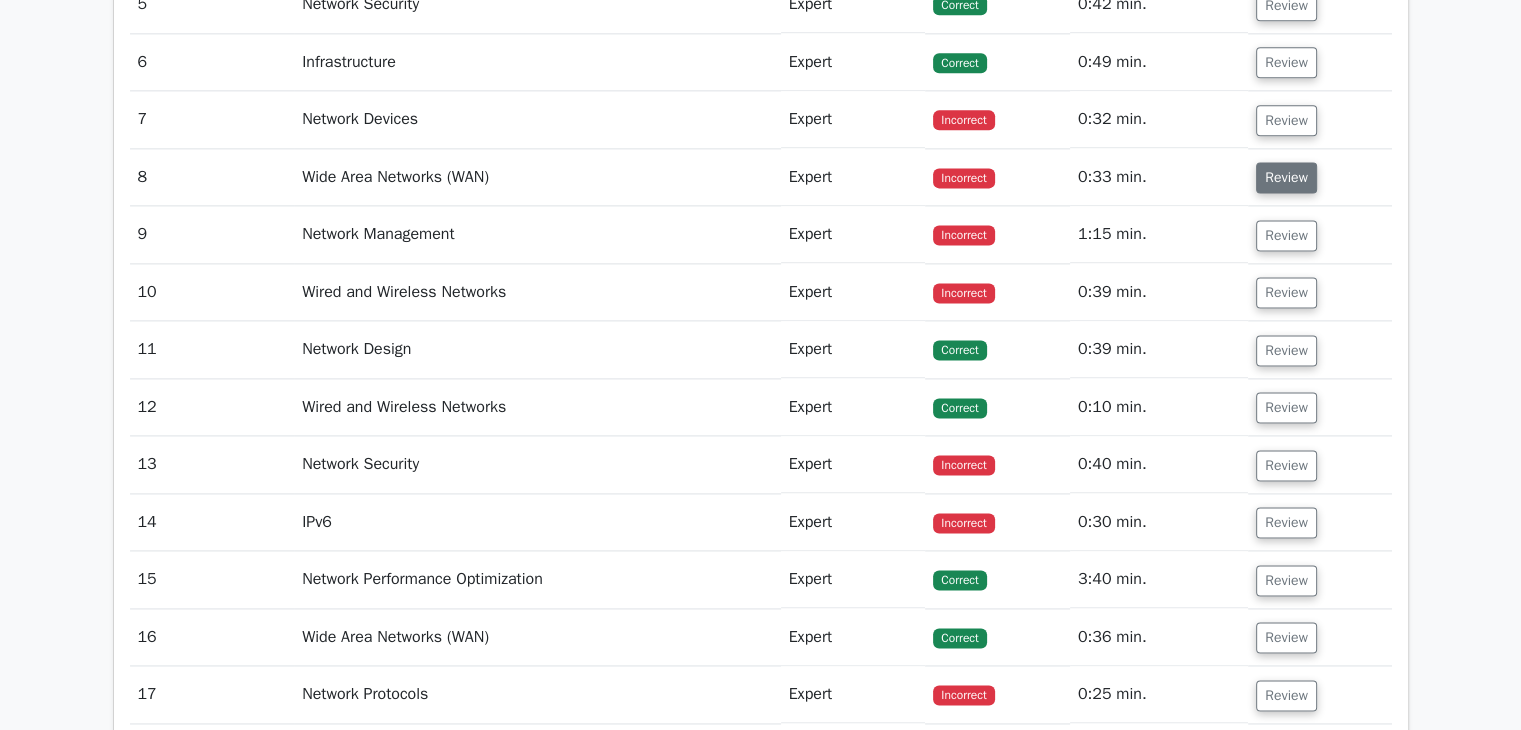 click on "Review" at bounding box center [1286, 177] 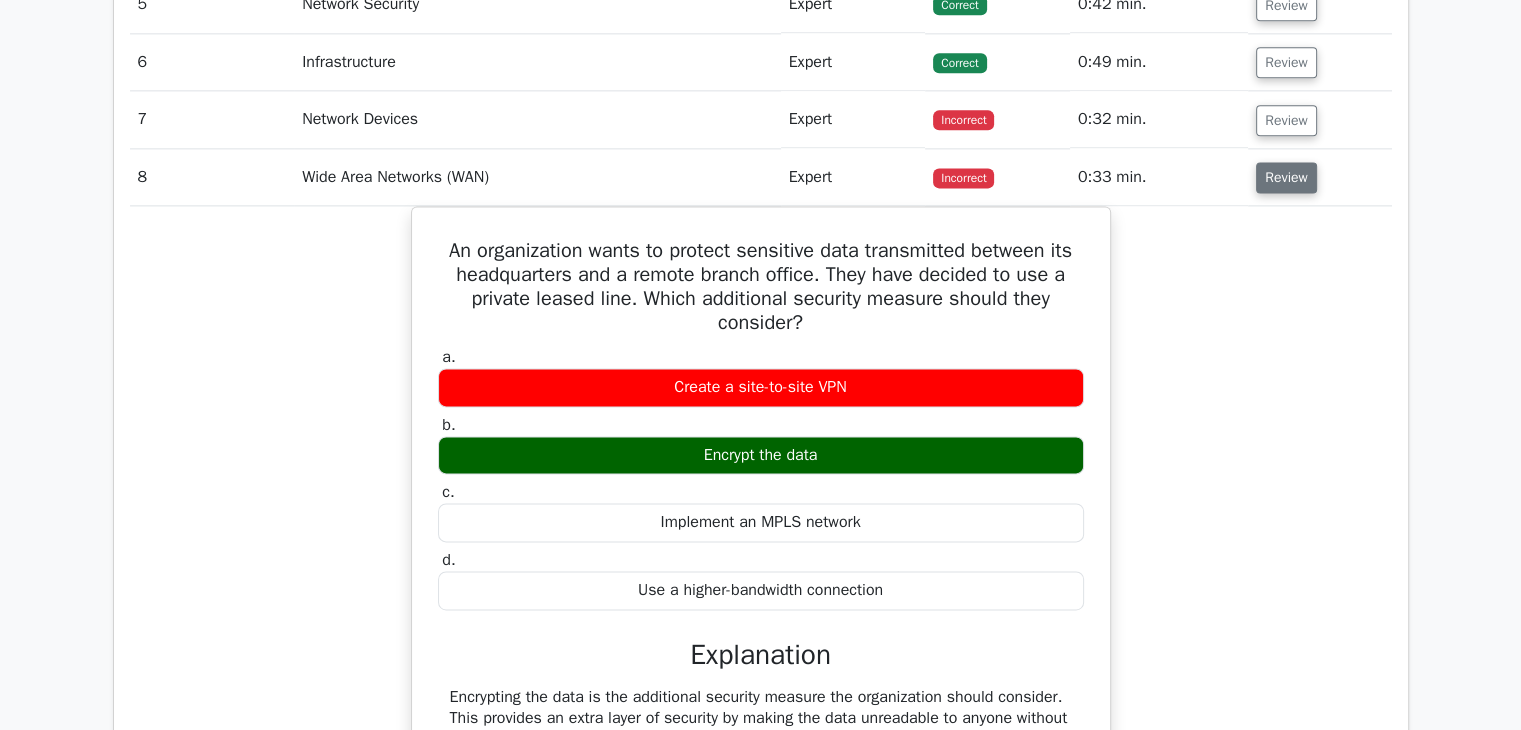 click on "Review" at bounding box center (1286, 177) 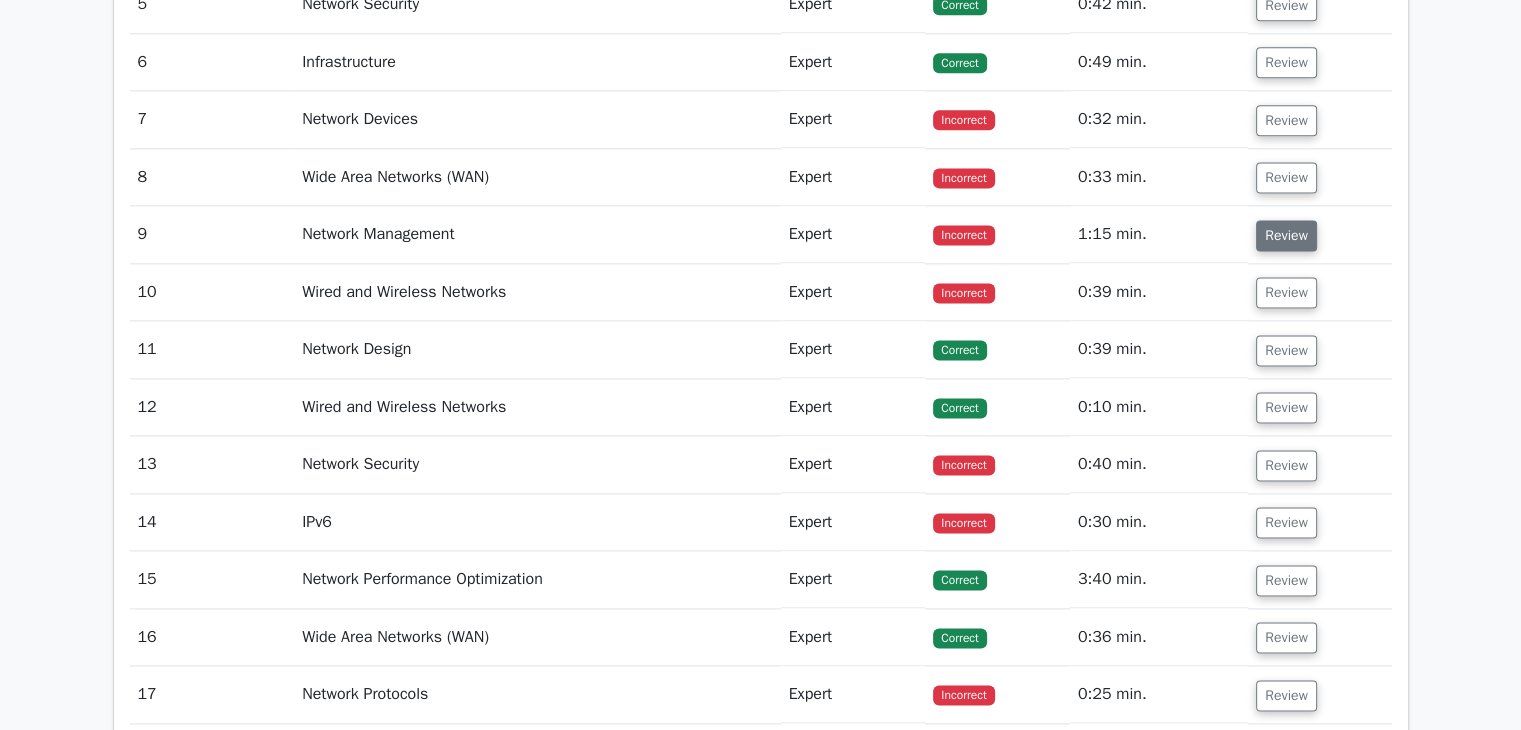 click on "Review" at bounding box center [1286, 235] 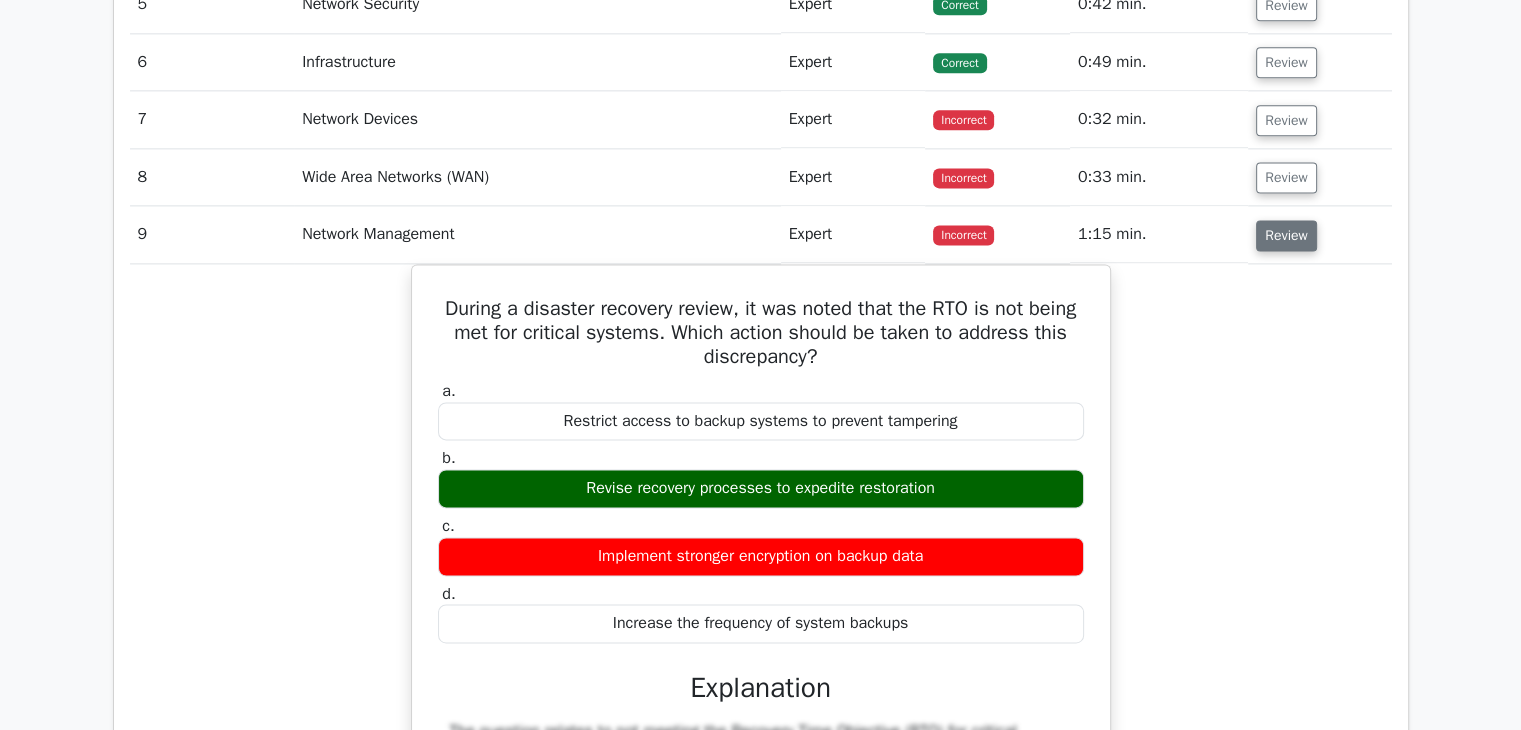 click on "Review" at bounding box center [1286, 235] 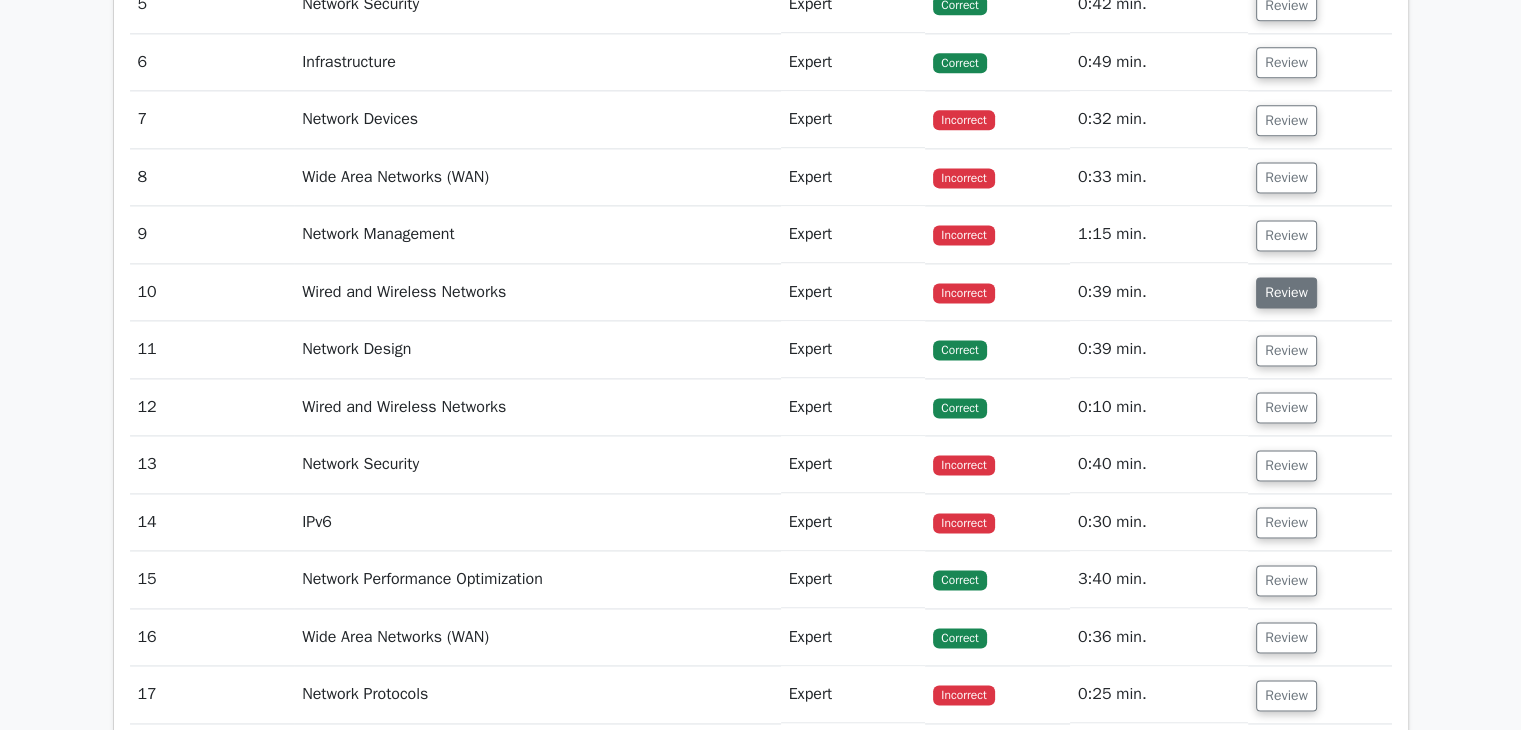 click on "Review" at bounding box center [1286, 292] 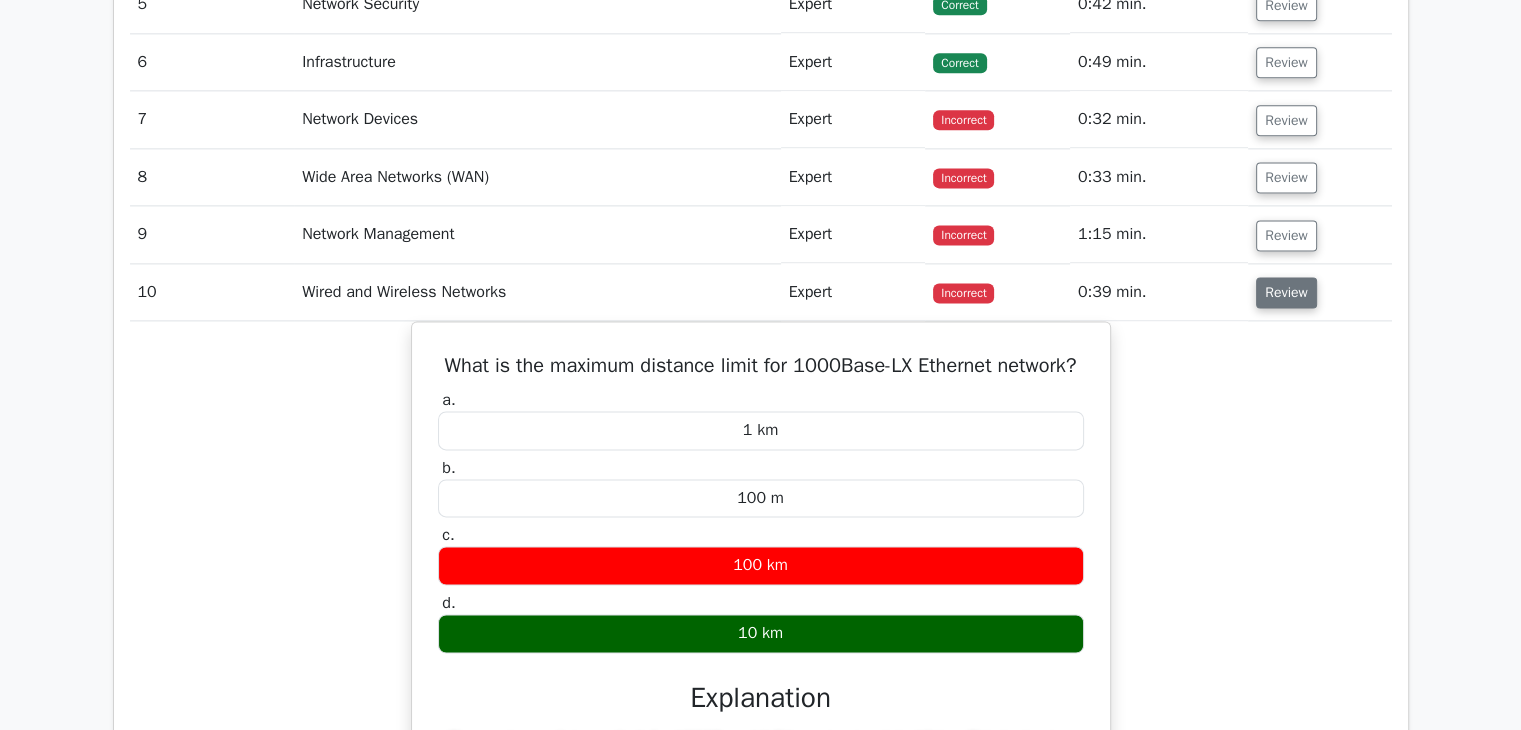 click on "Review" at bounding box center [1286, 292] 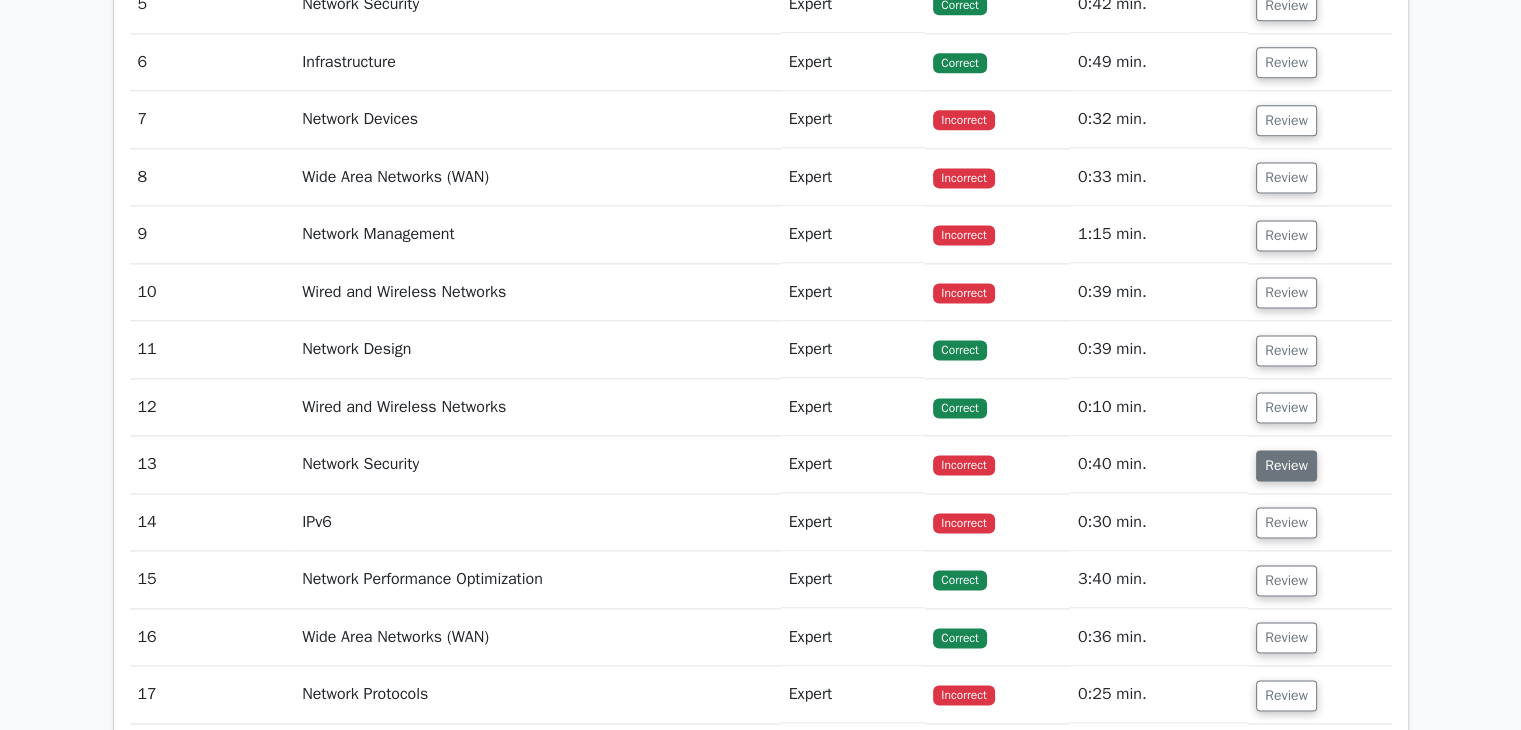 click on "Review" at bounding box center (1286, 465) 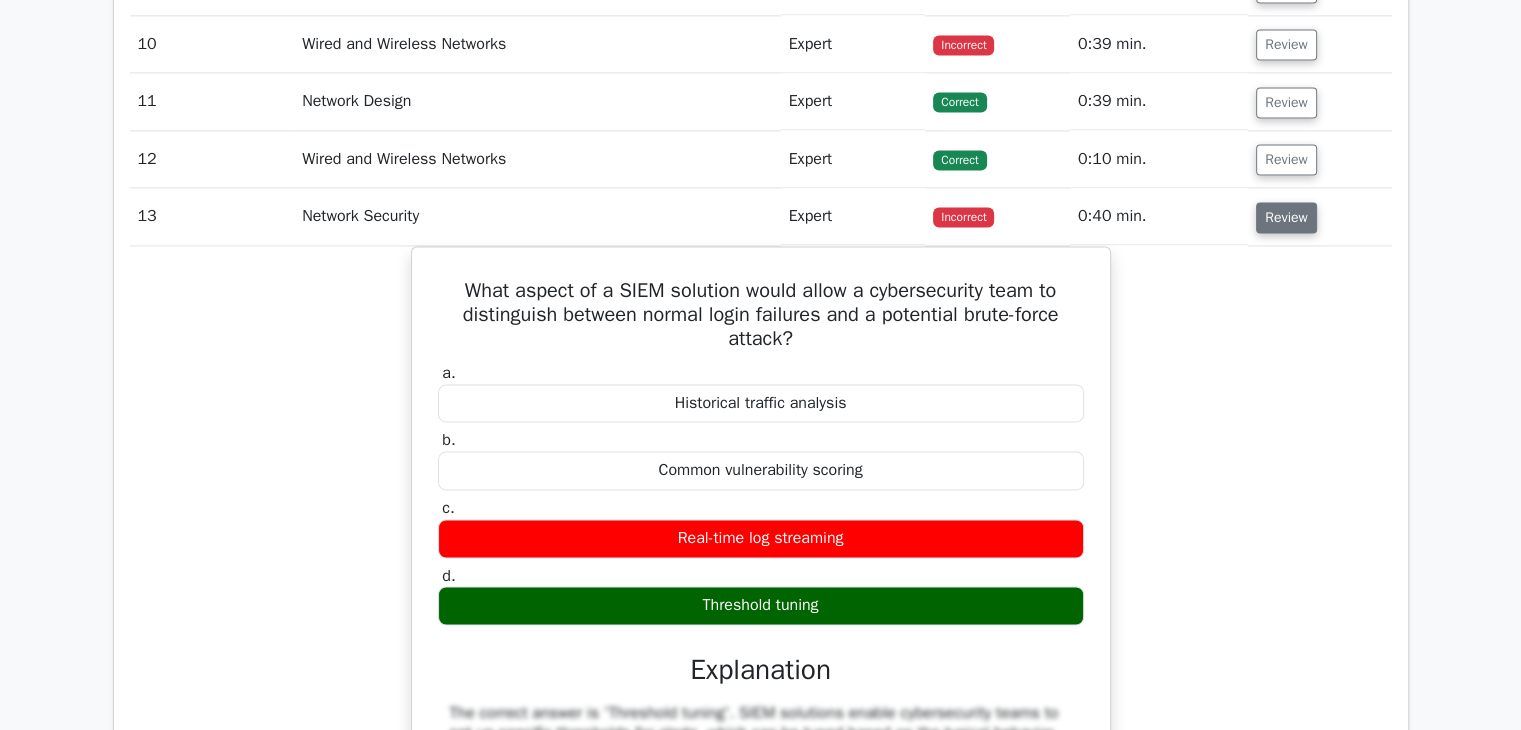 scroll, scrollTop: 2940, scrollLeft: 0, axis: vertical 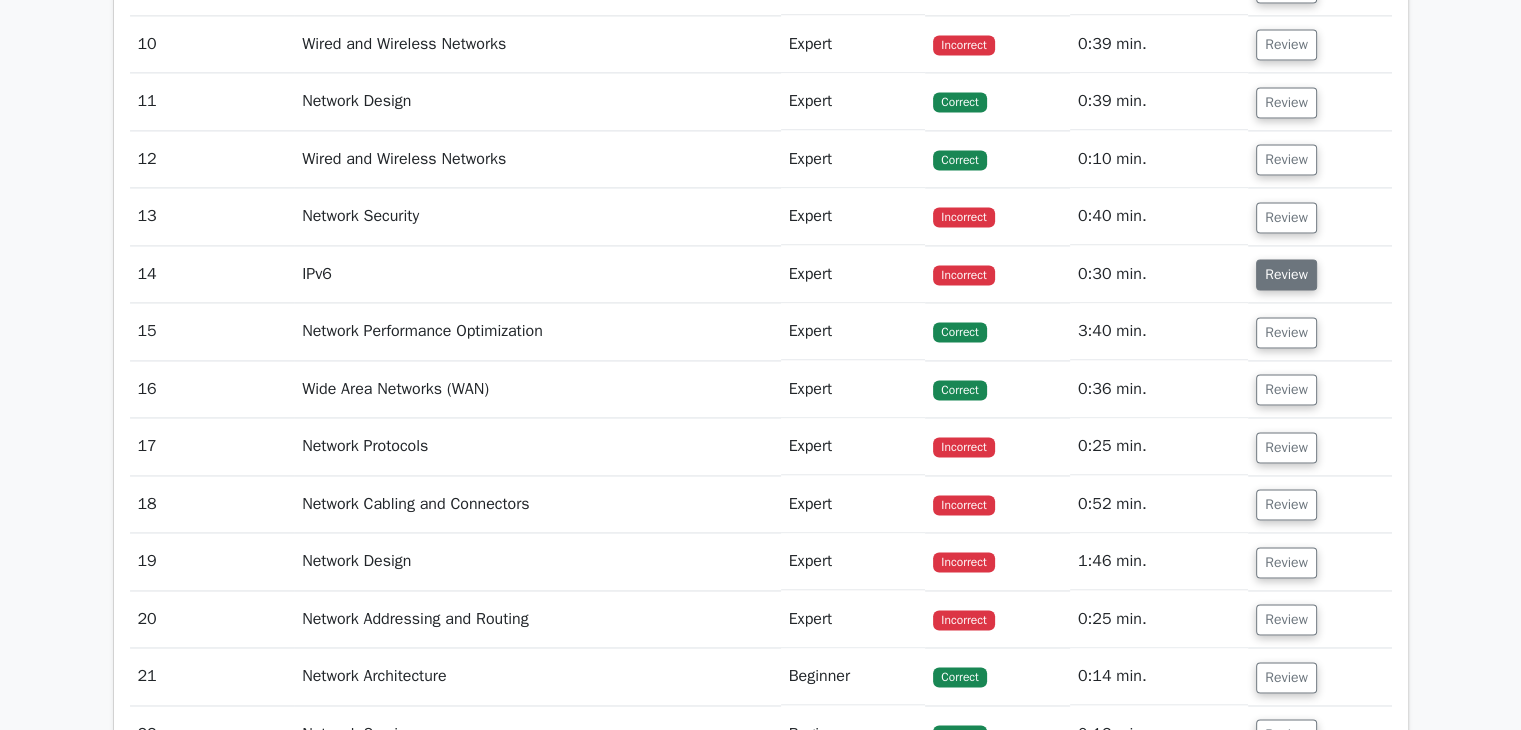click on "Review" at bounding box center [1286, 274] 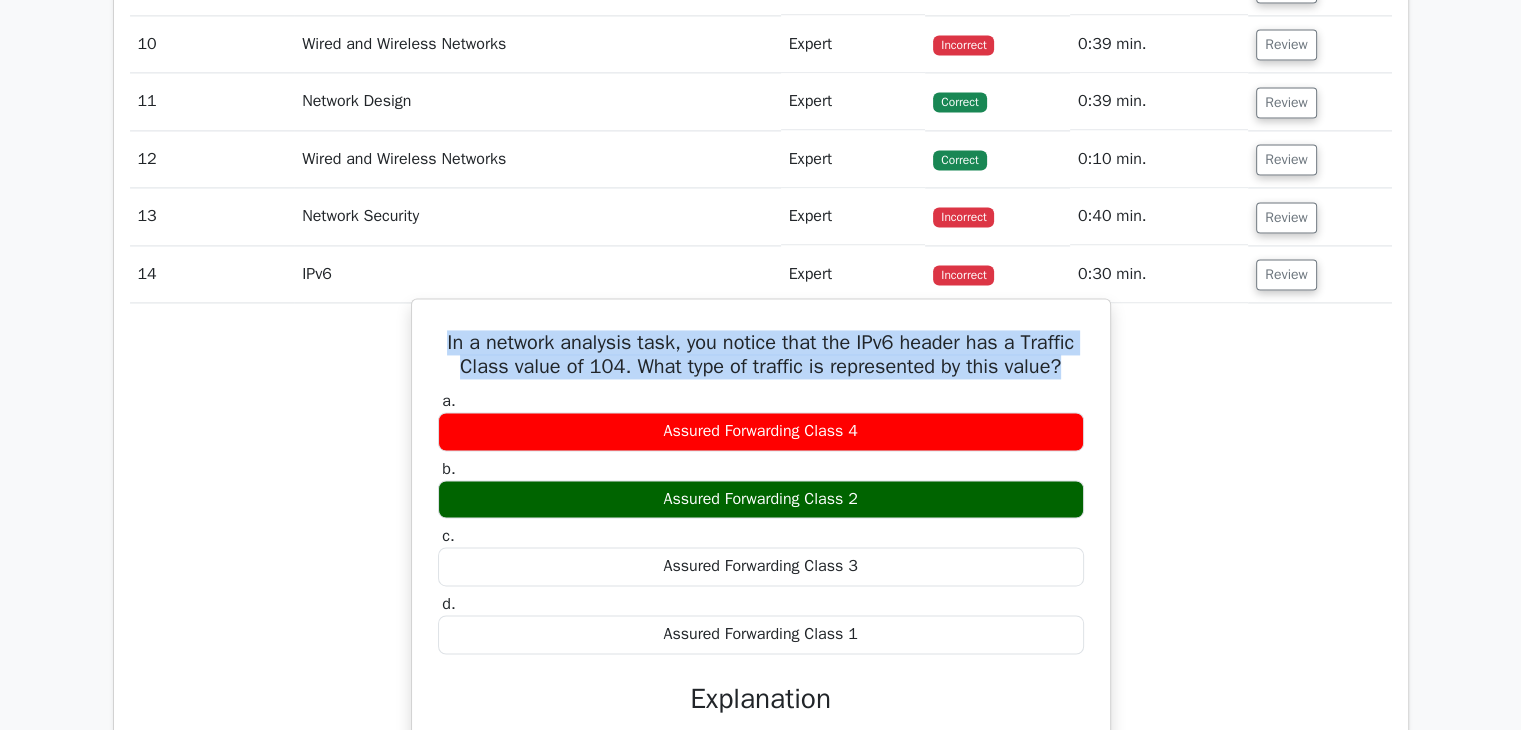 drag, startPoint x: 427, startPoint y: 329, endPoint x: 1074, endPoint y: 367, distance: 648.1149 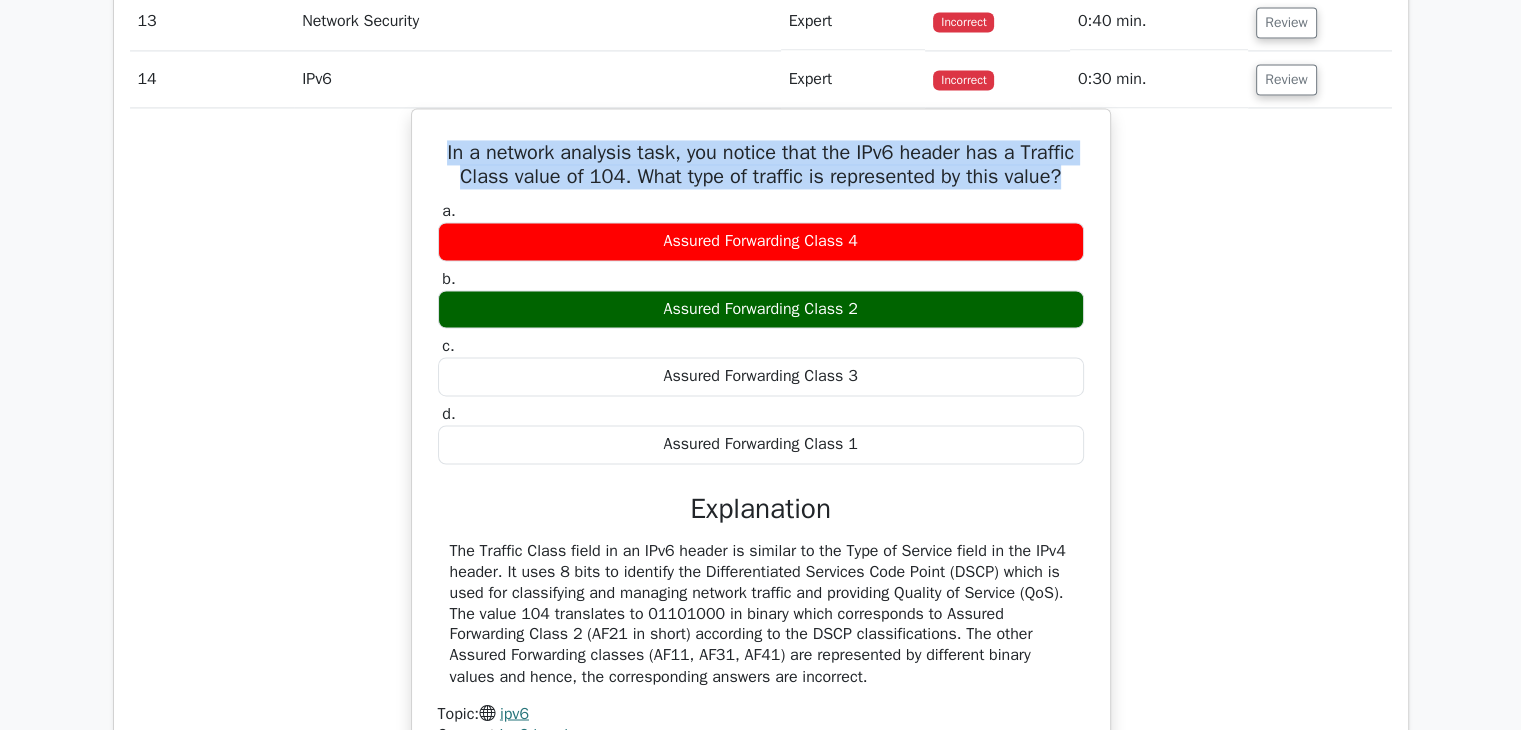 scroll, scrollTop: 3100, scrollLeft: 0, axis: vertical 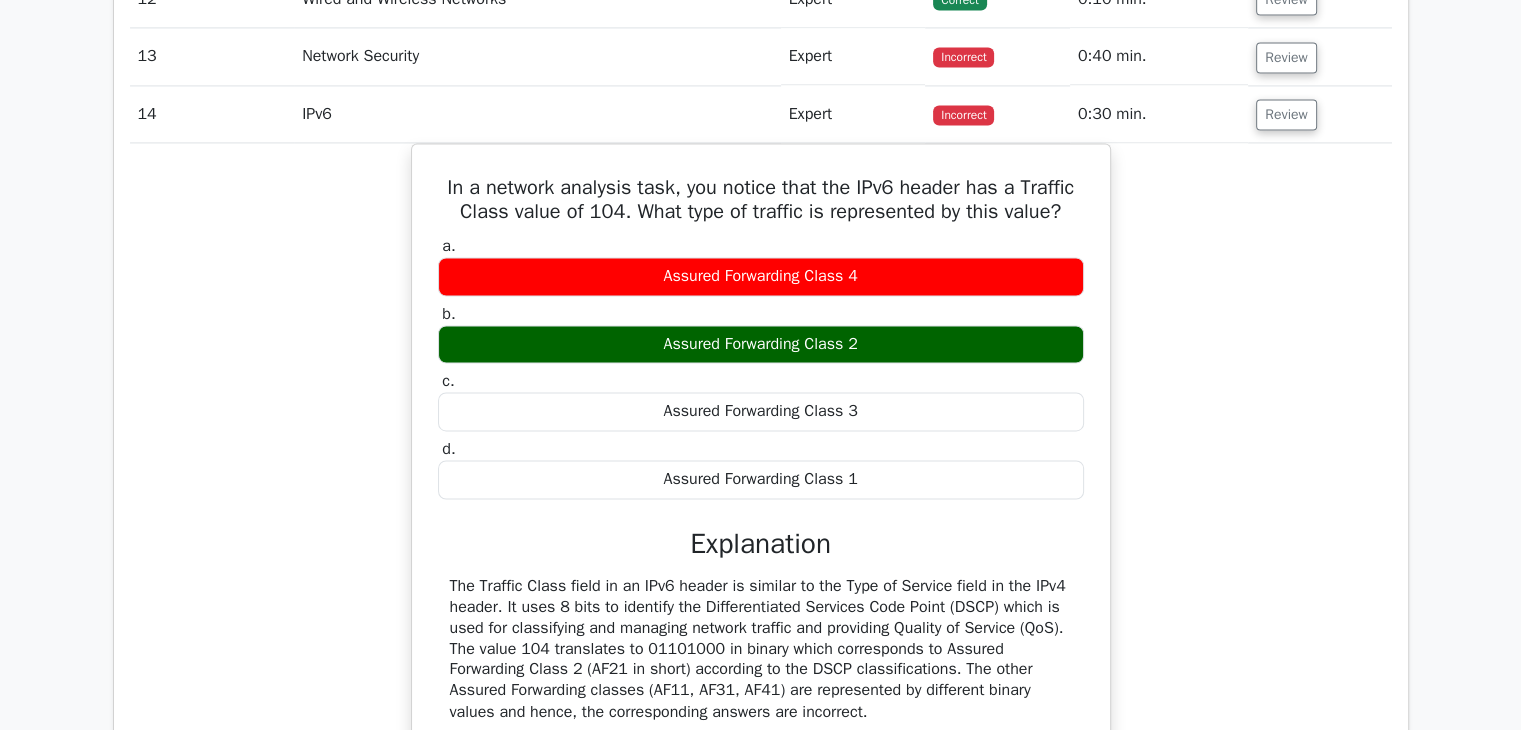 drag, startPoint x: 1364, startPoint y: 77, endPoint x: 1329, endPoint y: 92, distance: 38.078865 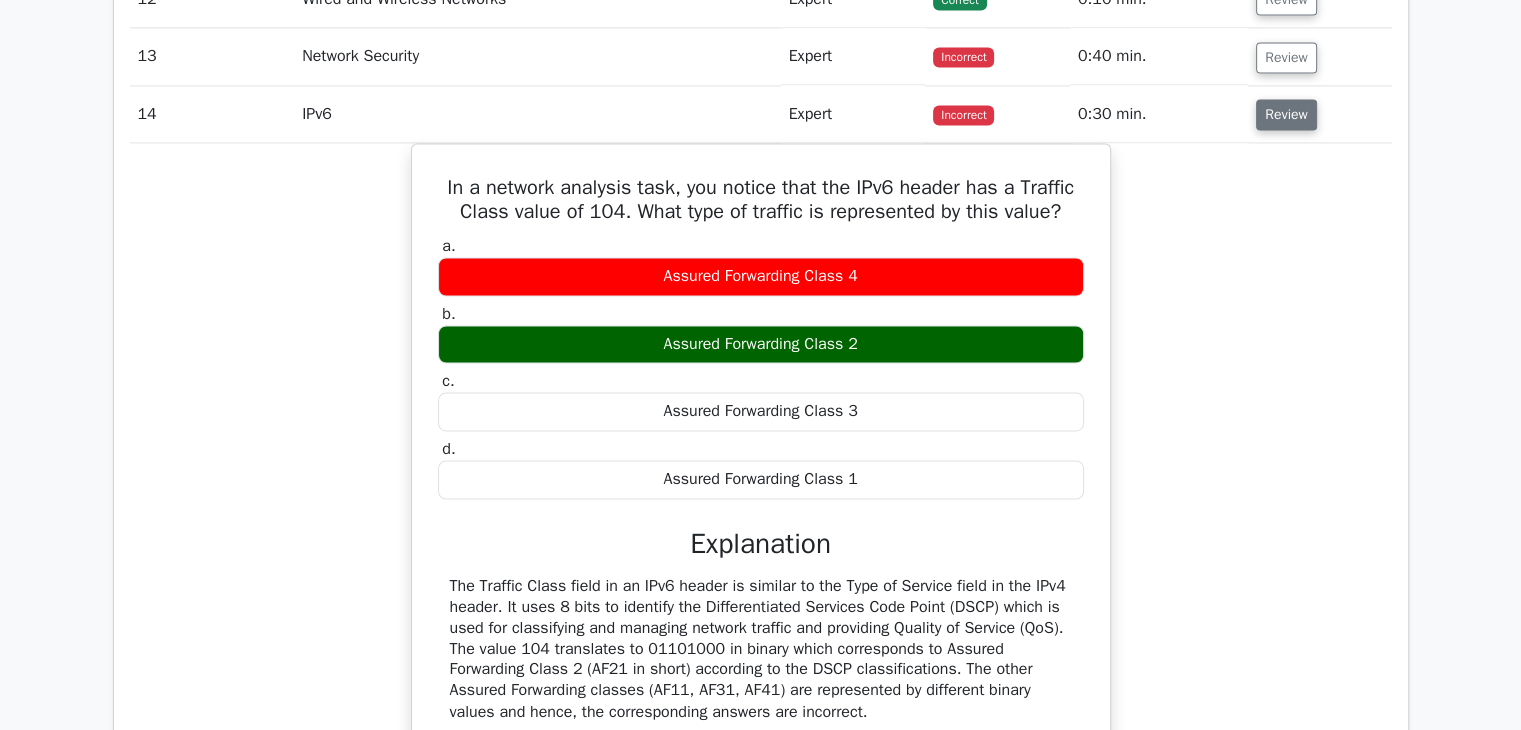 click on "Review" at bounding box center (1286, 114) 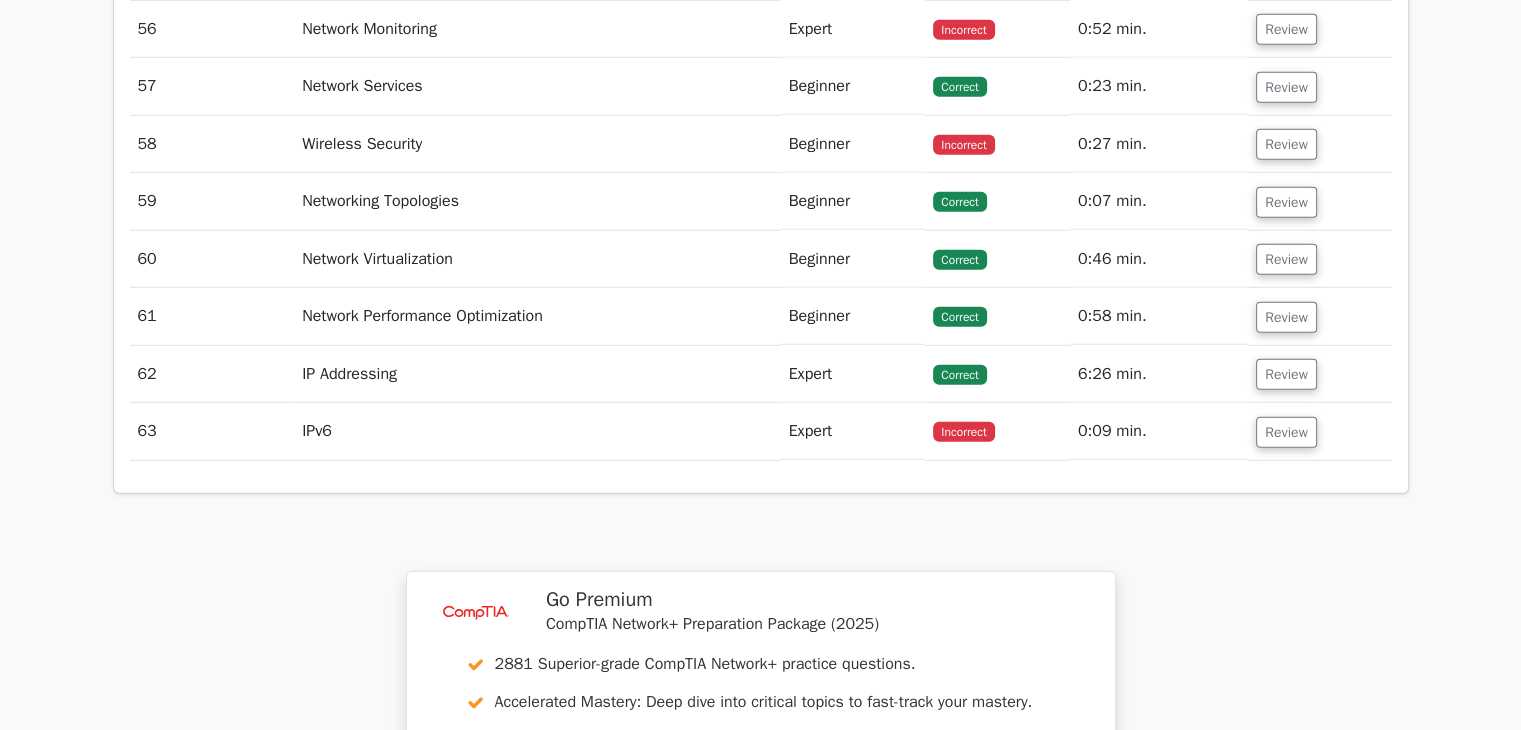 scroll, scrollTop: 5700, scrollLeft: 0, axis: vertical 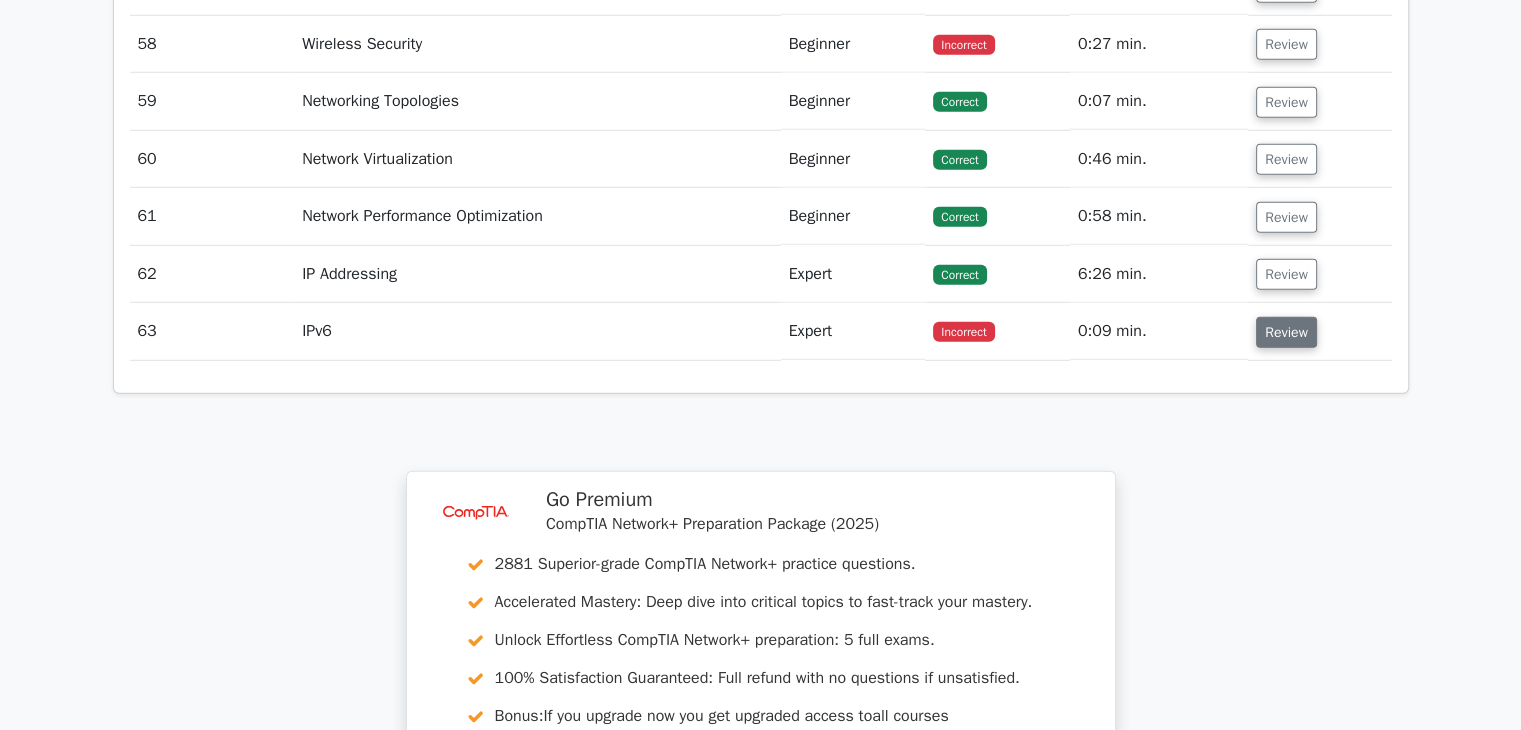 click on "Review" at bounding box center [1286, 332] 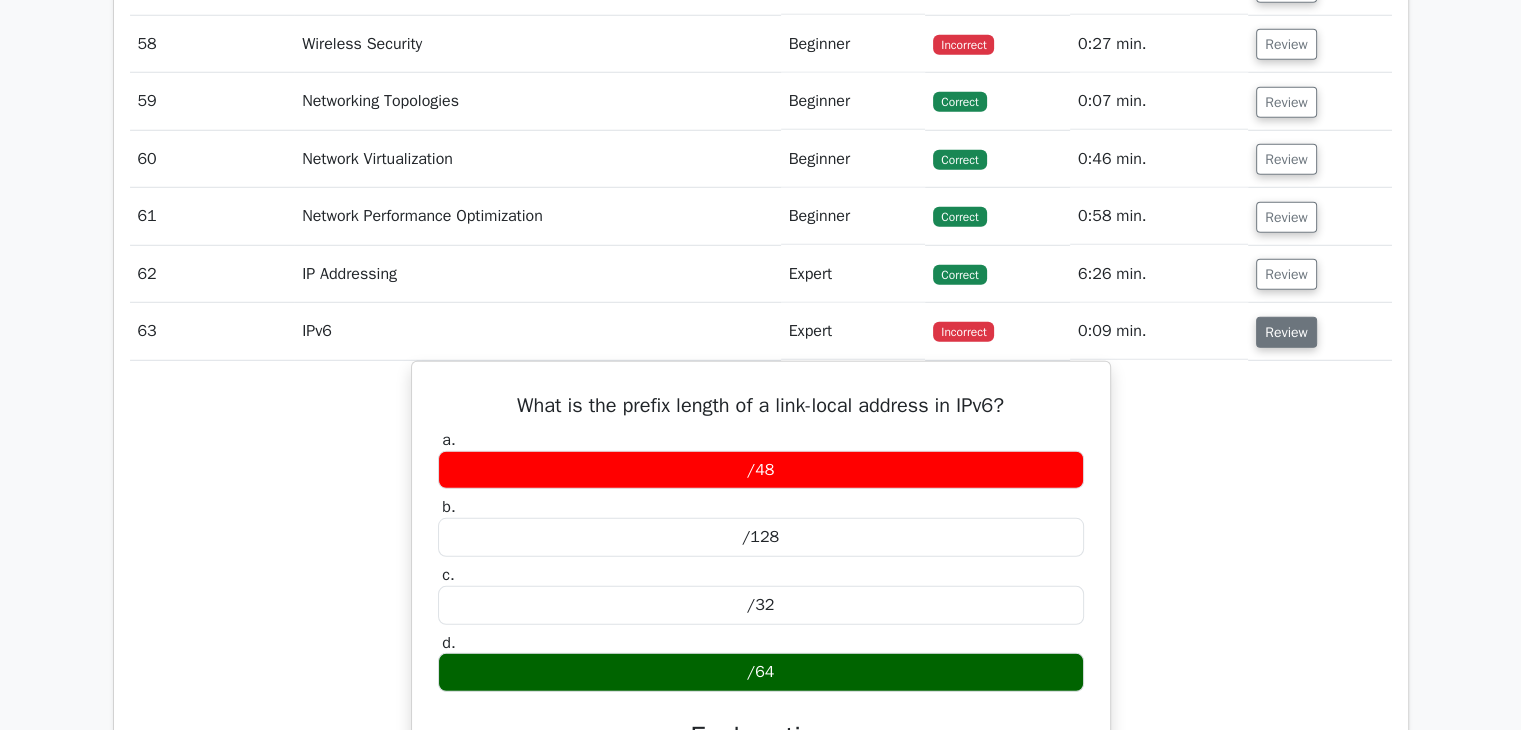 click on "Review" at bounding box center [1286, 332] 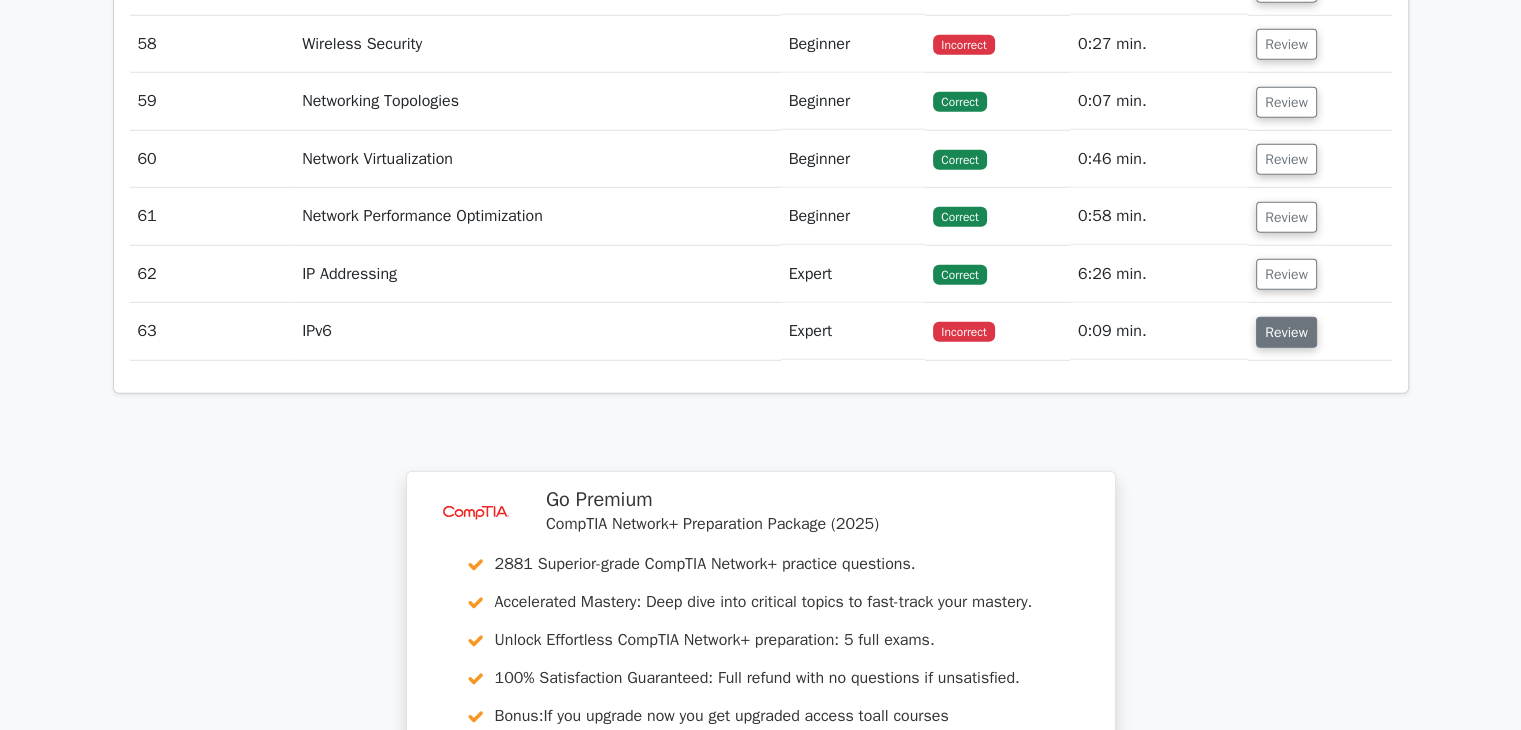 scroll, scrollTop: 5600, scrollLeft: 0, axis: vertical 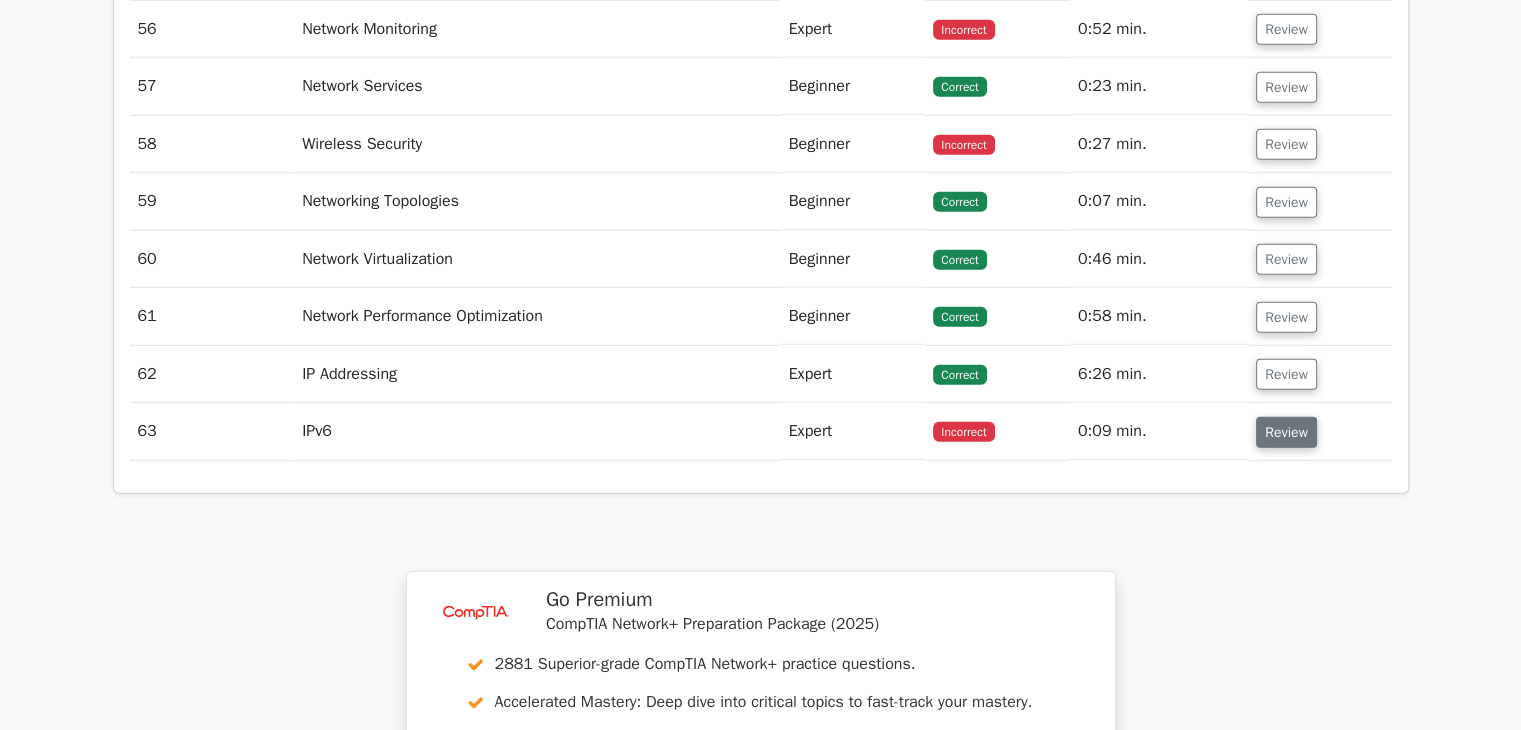 click on "Review" at bounding box center [1286, 432] 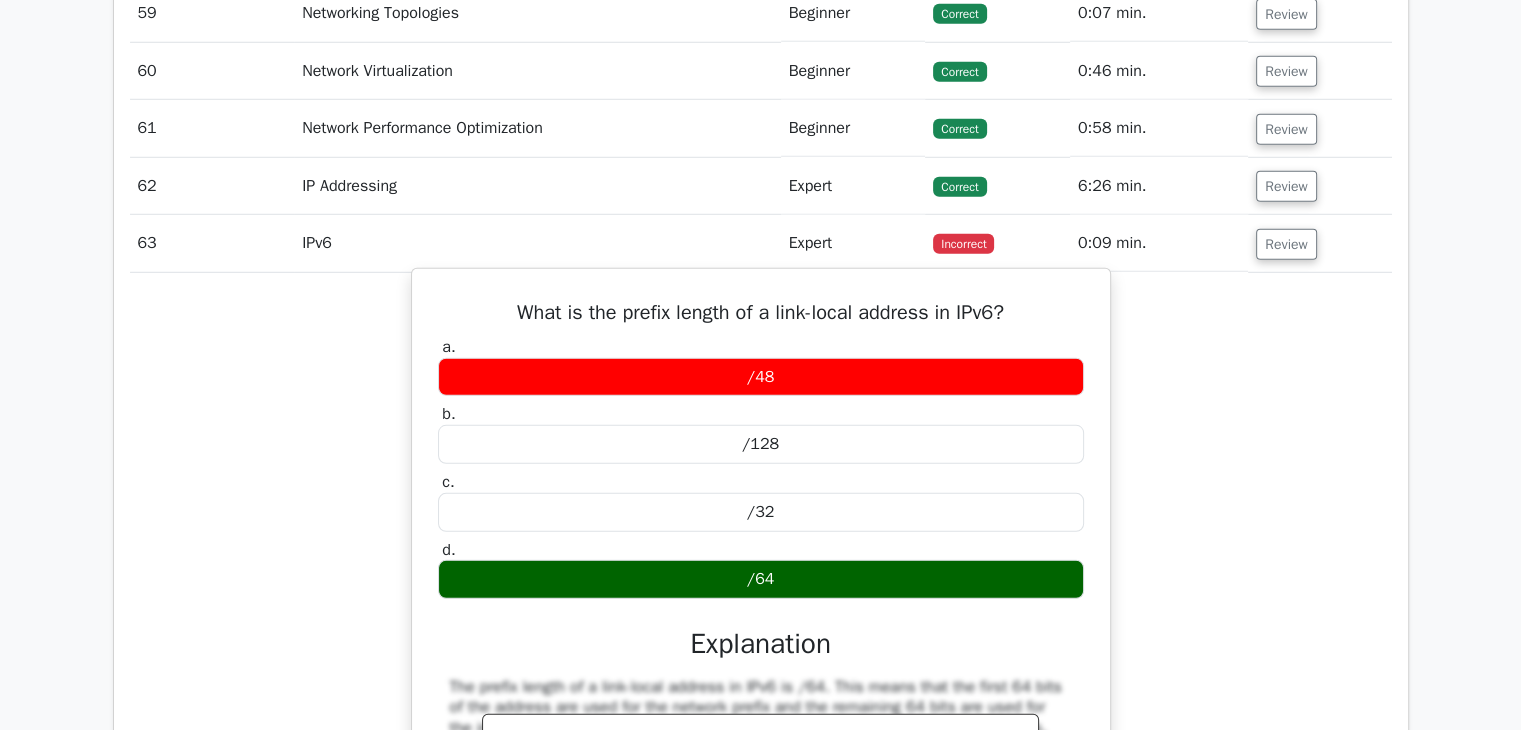 scroll, scrollTop: 5800, scrollLeft: 0, axis: vertical 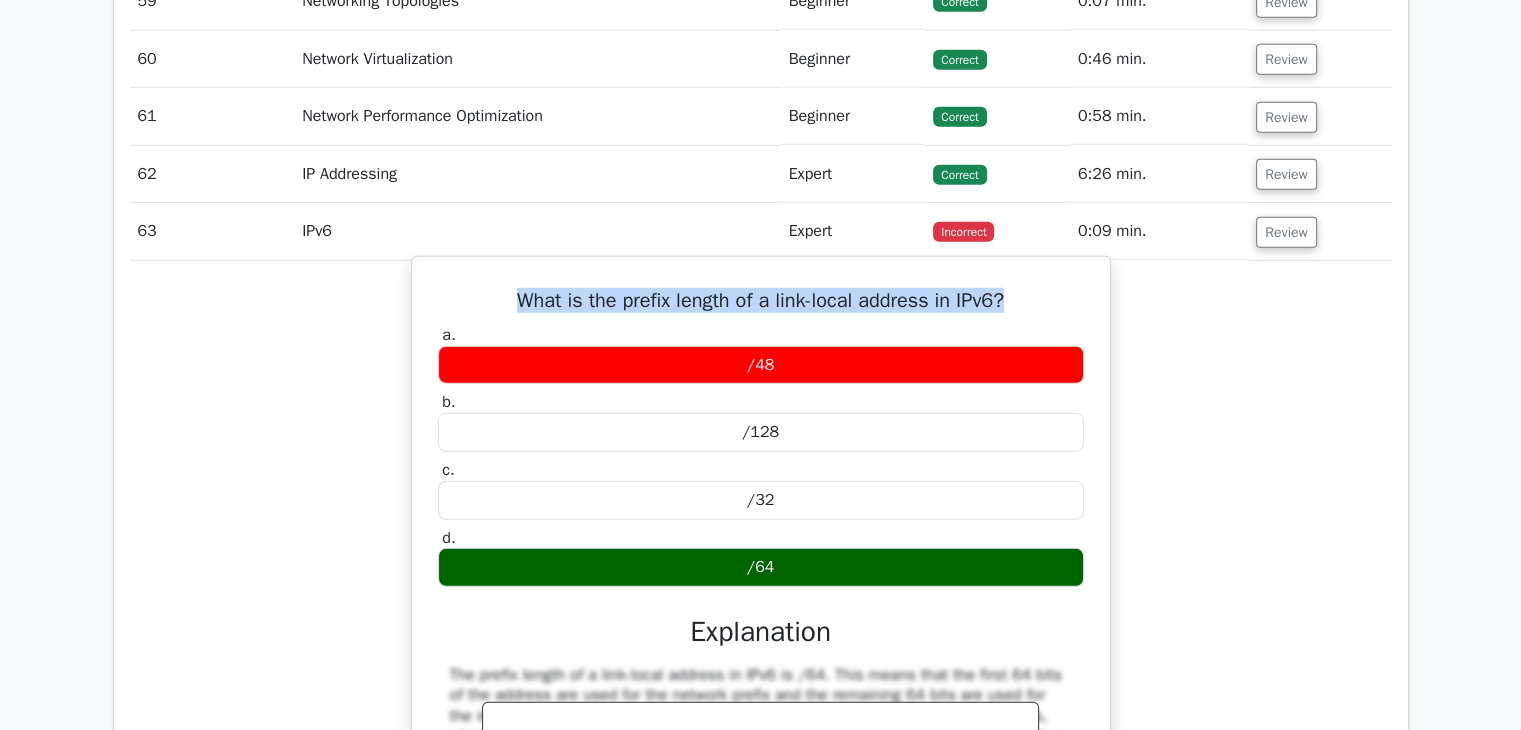 drag, startPoint x: 497, startPoint y: 271, endPoint x: 1016, endPoint y: 284, distance: 519.1628 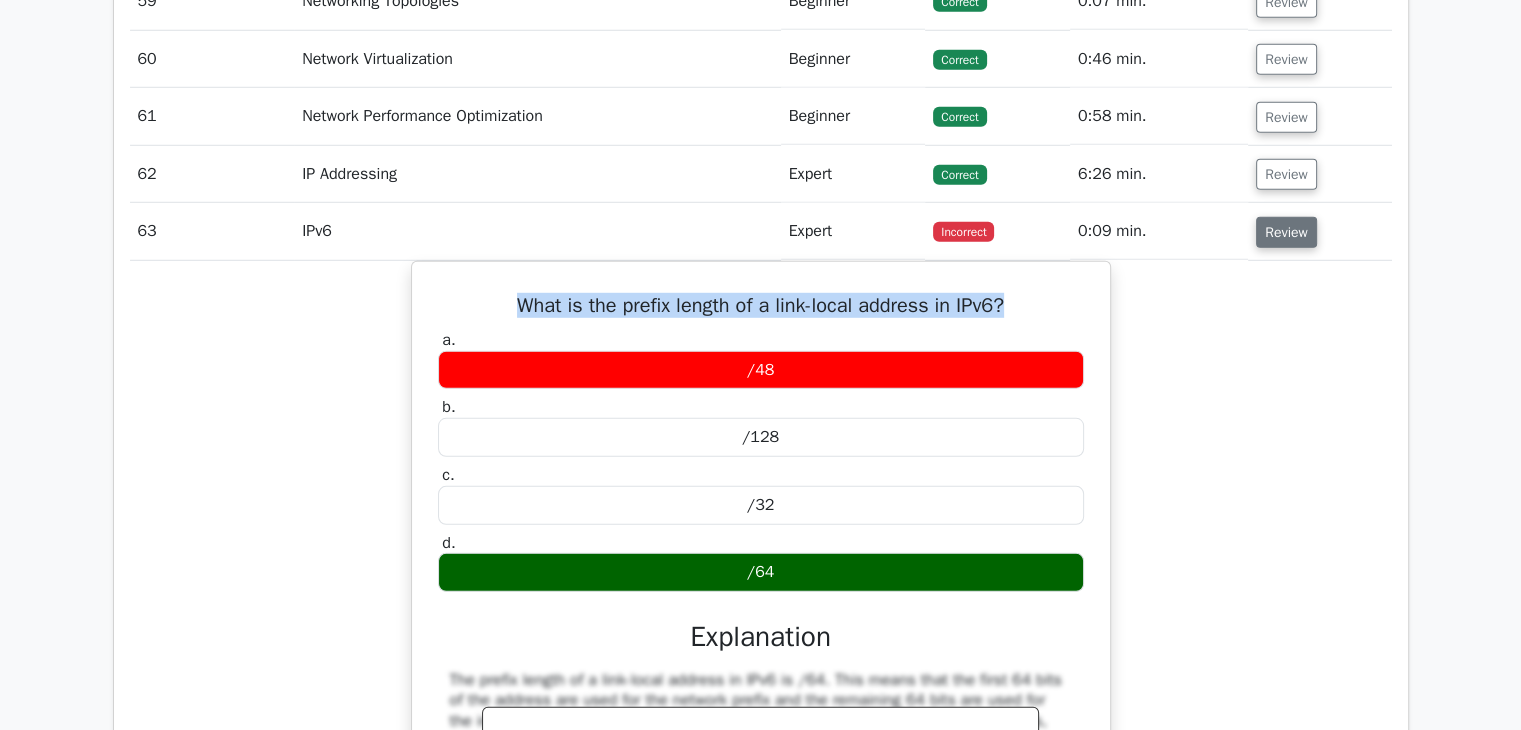 click on "Review" at bounding box center (1286, 232) 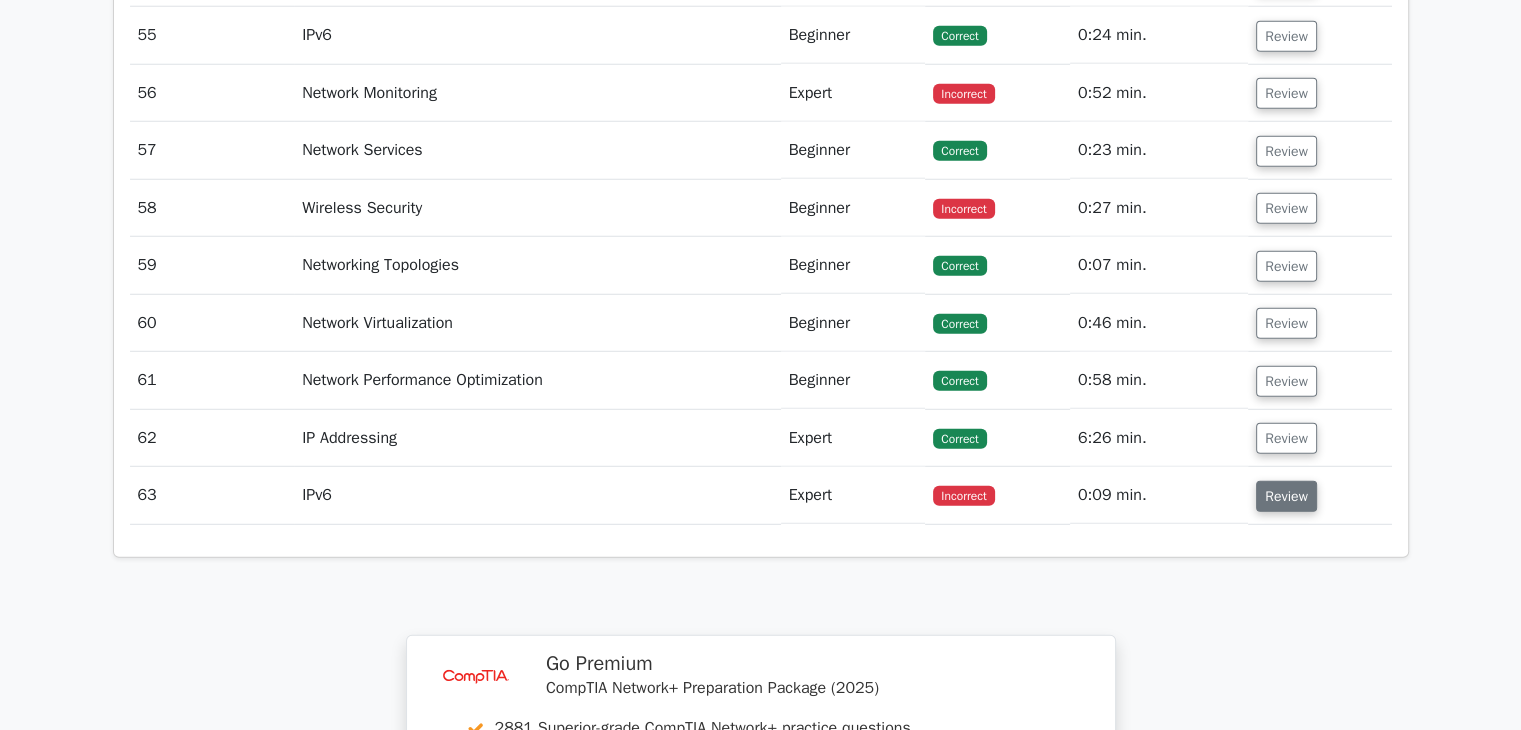 scroll, scrollTop: 5500, scrollLeft: 0, axis: vertical 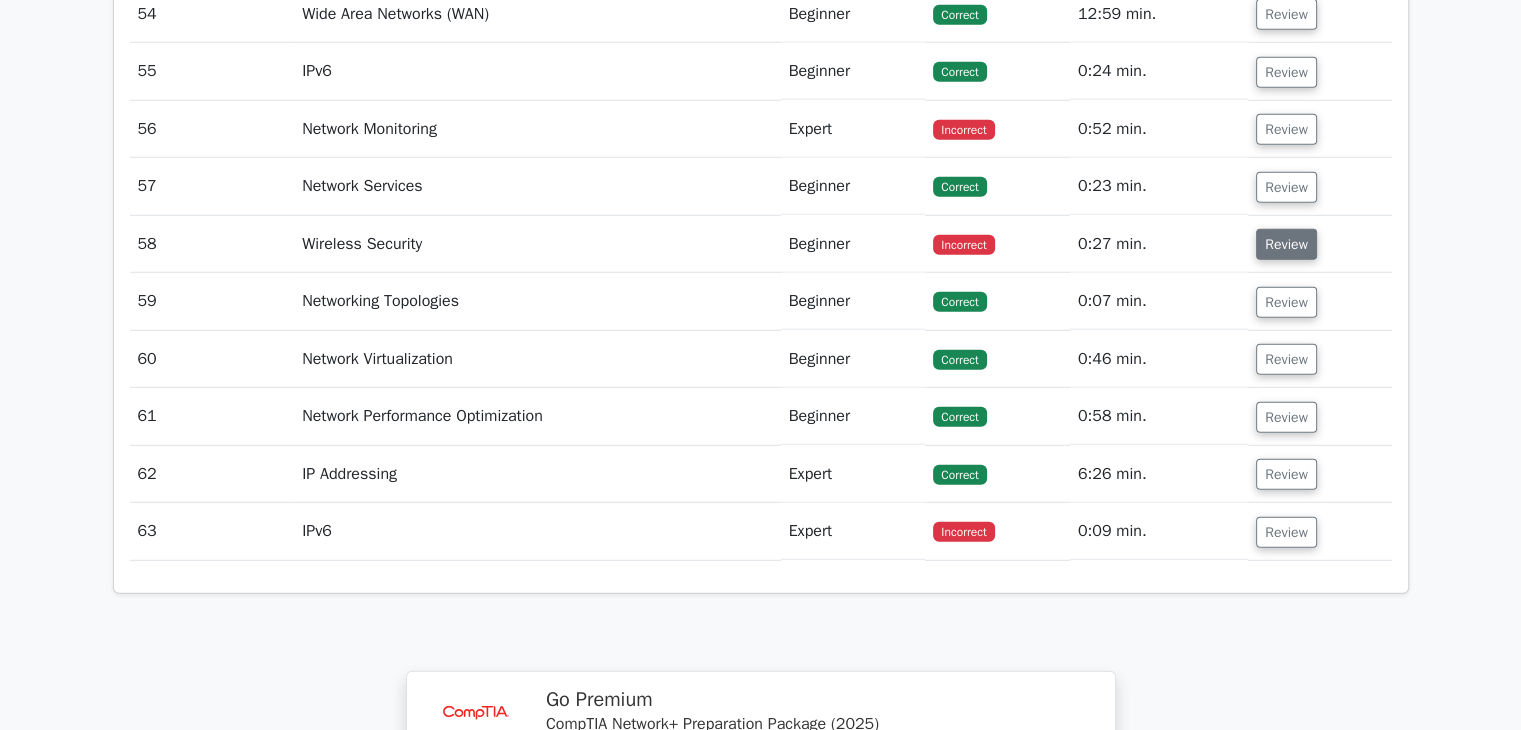 click on "Review" at bounding box center [1286, 244] 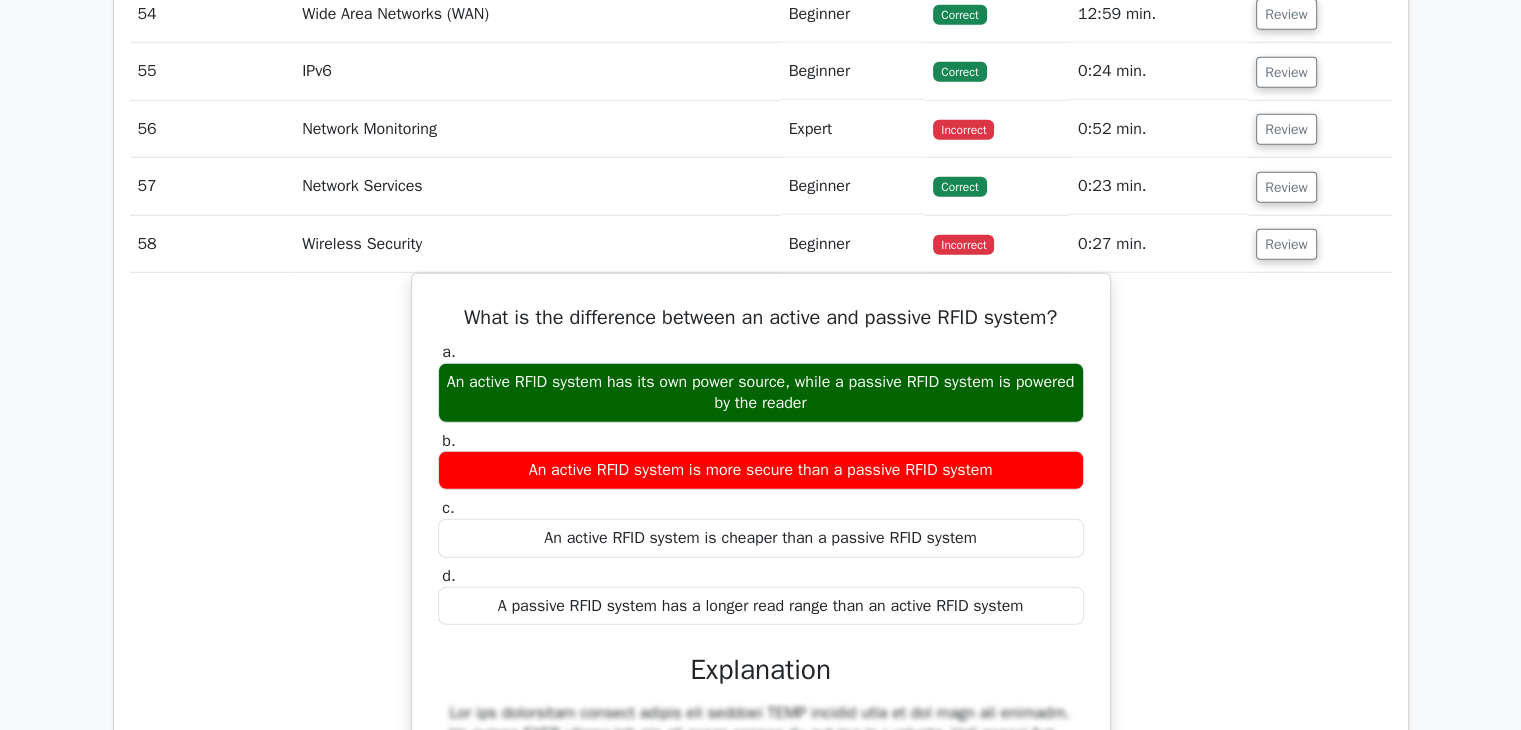 type 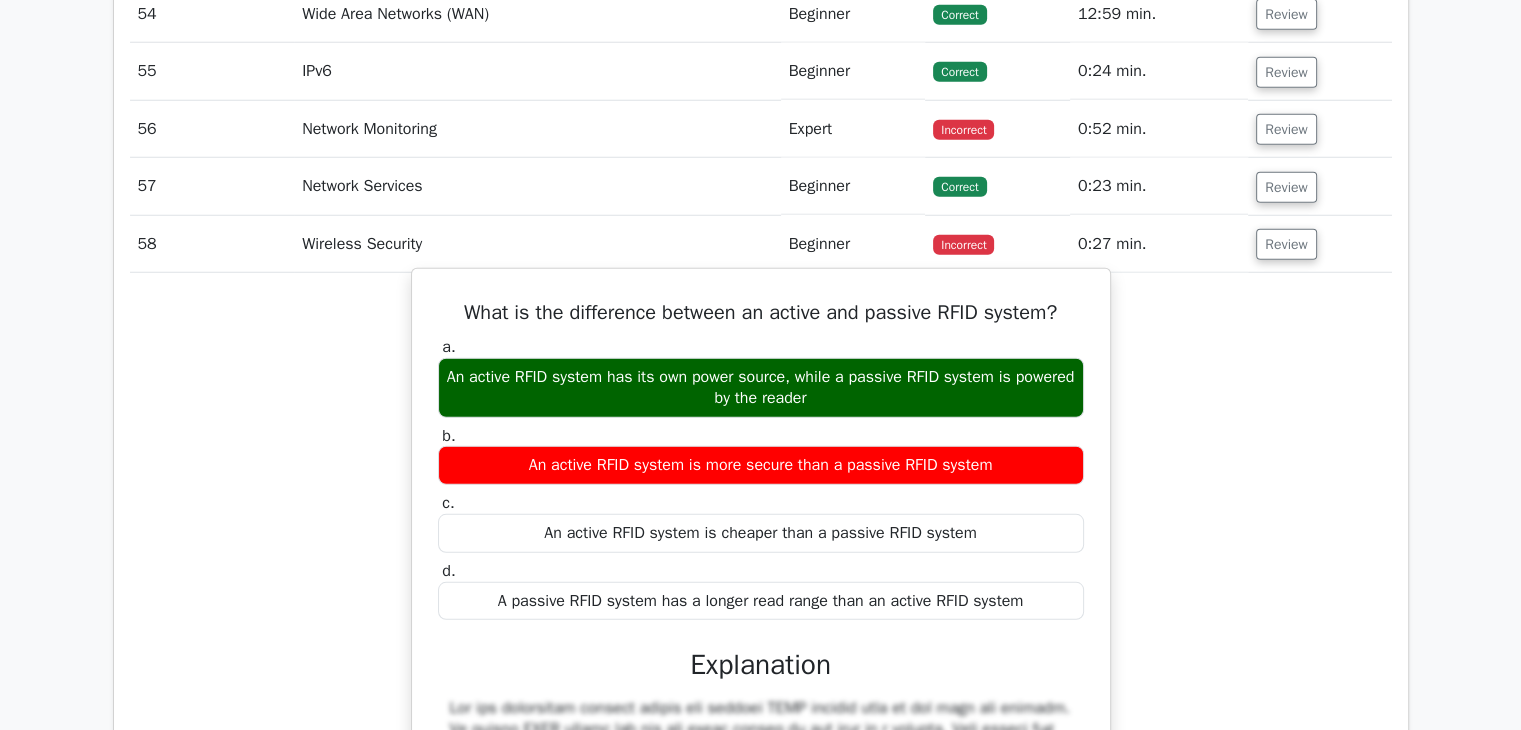 click on "What is the difference between an active and passive RFID system?" at bounding box center (761, 313) 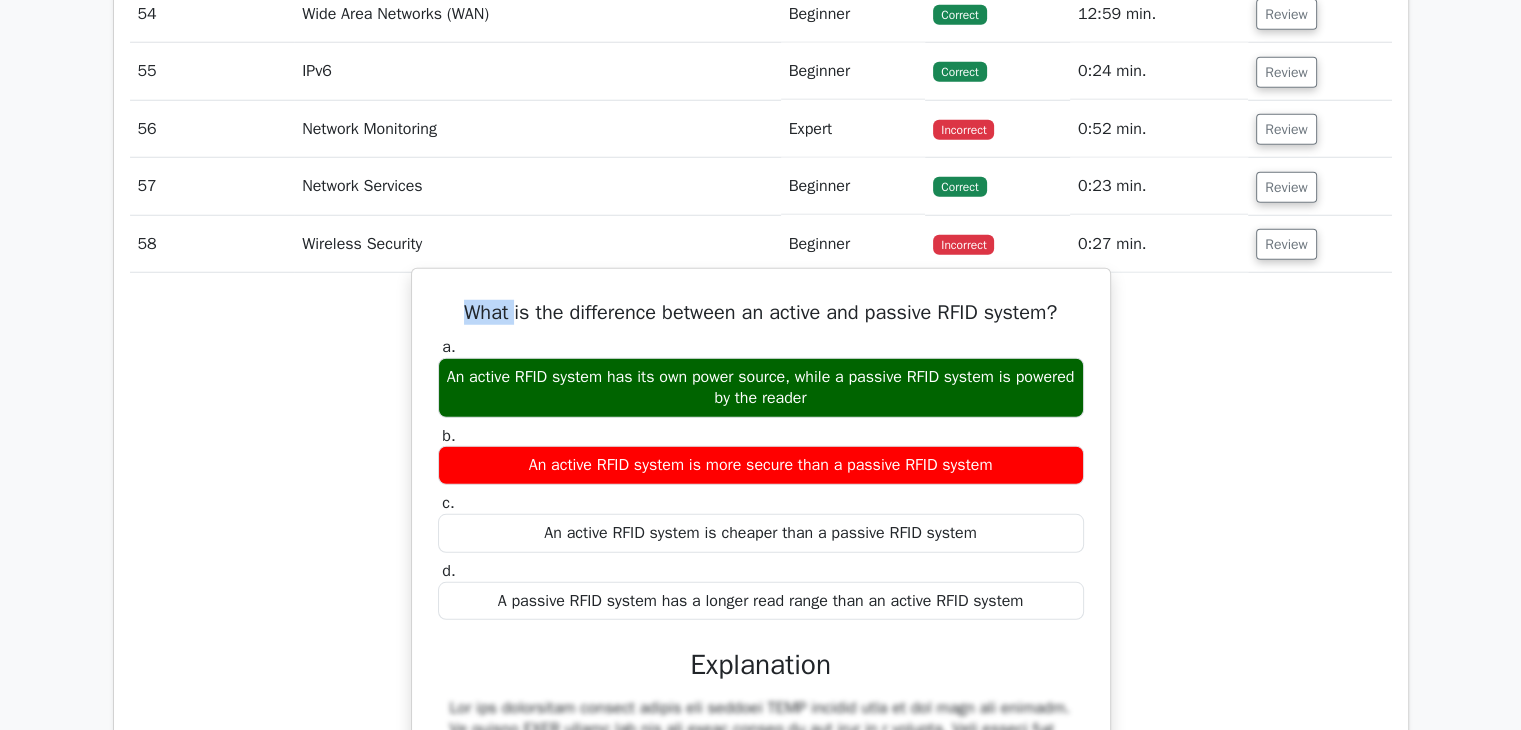 click on "What is the difference between an active and passive RFID system?" at bounding box center (761, 313) 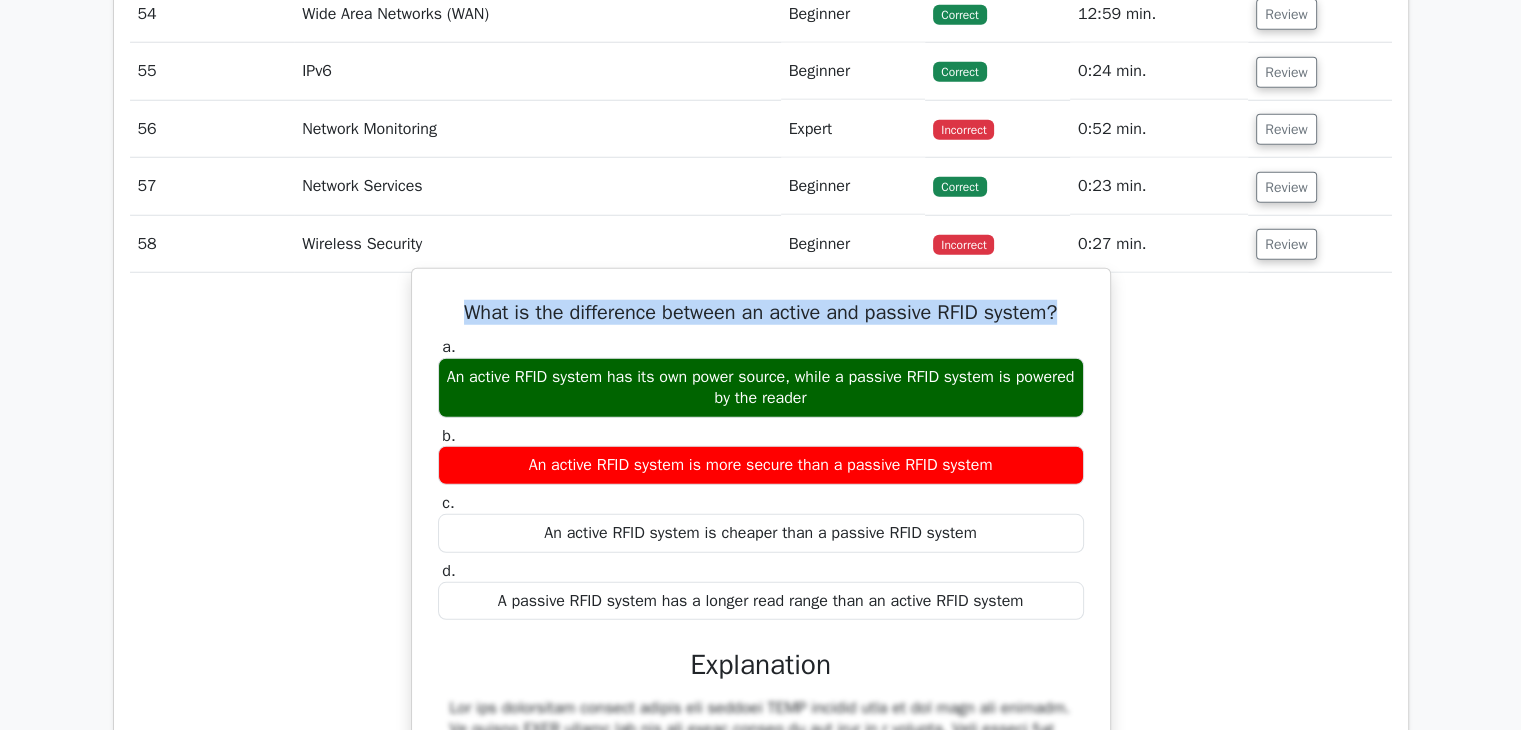 click on "What is the difference between an active and passive RFID system?" at bounding box center [761, 313] 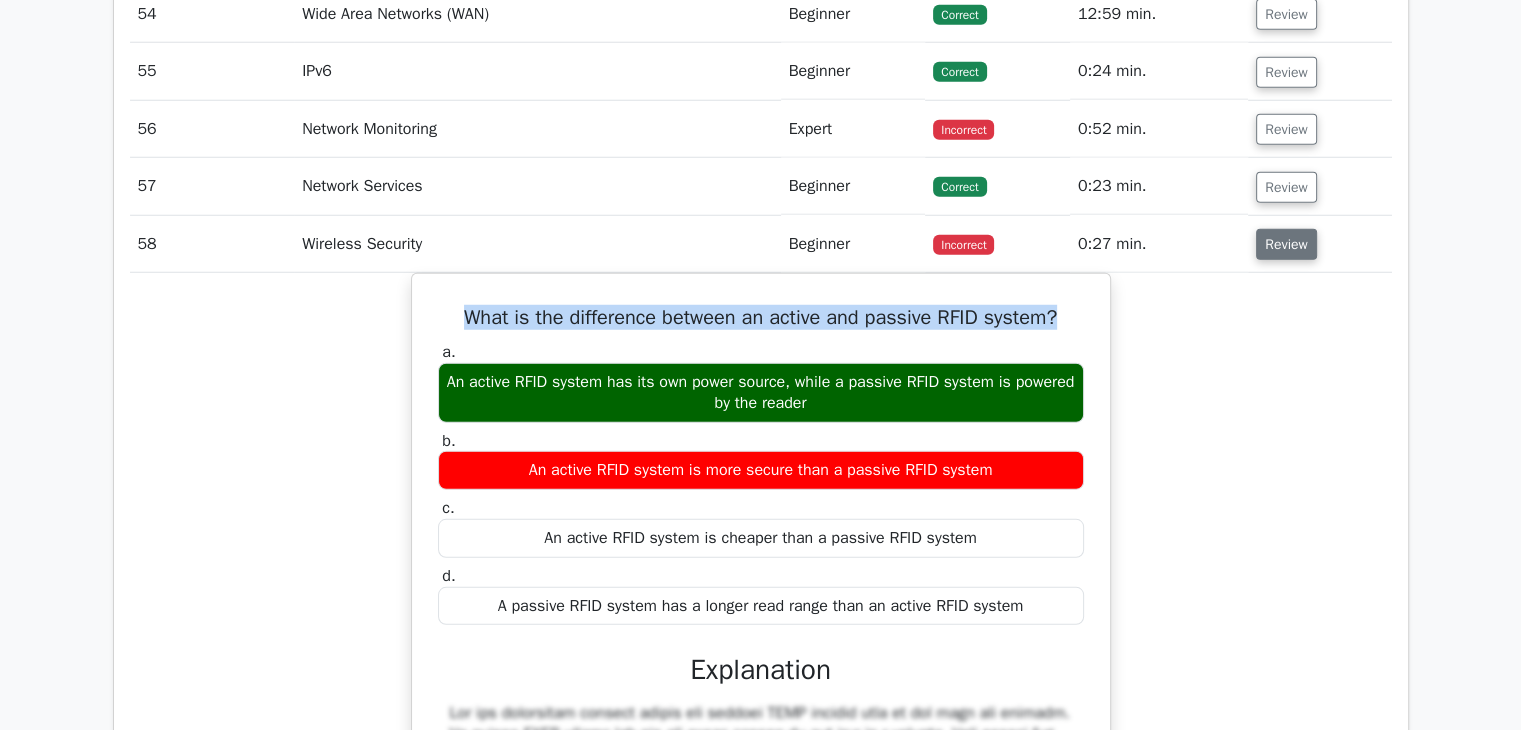 click on "Review" at bounding box center (1286, 244) 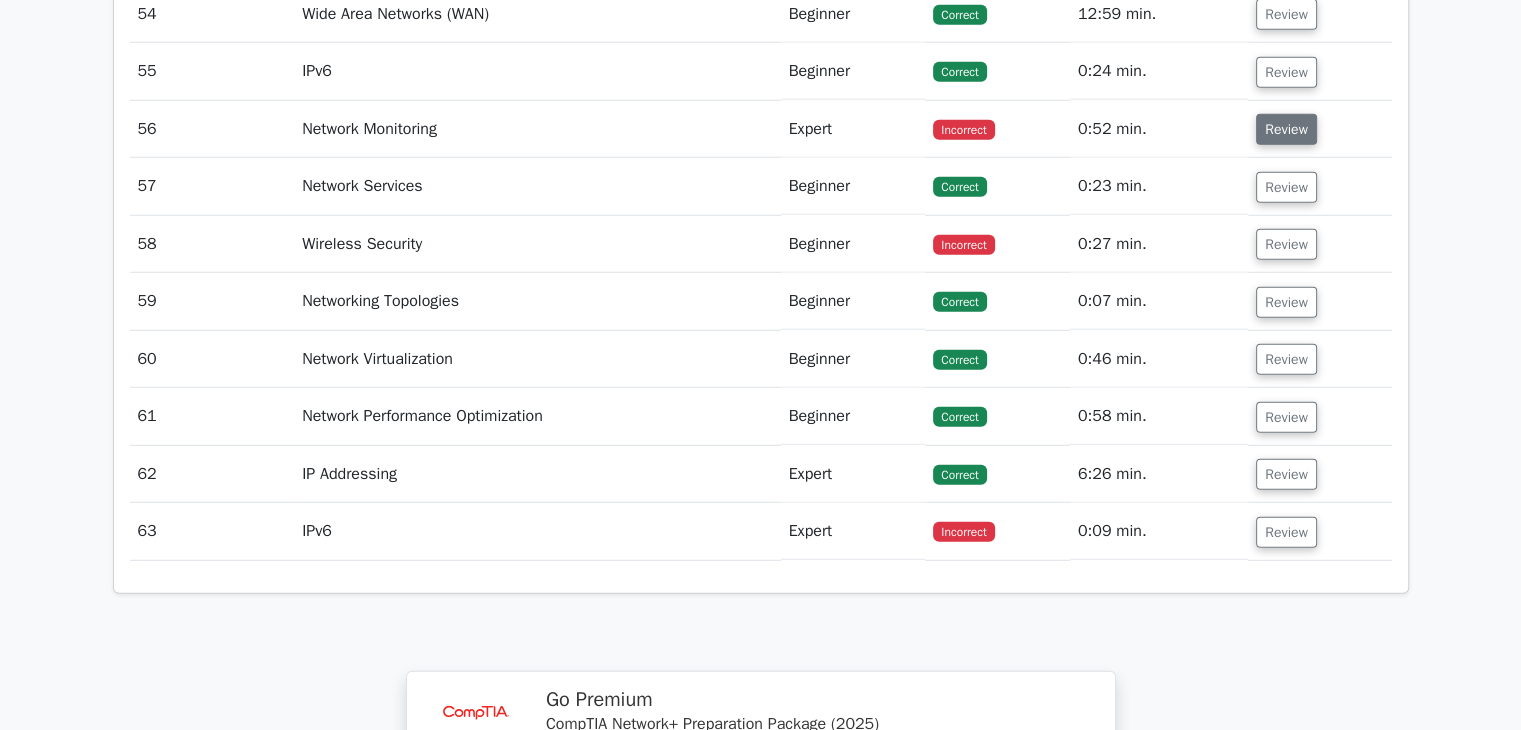 click on "Review" at bounding box center [1286, 129] 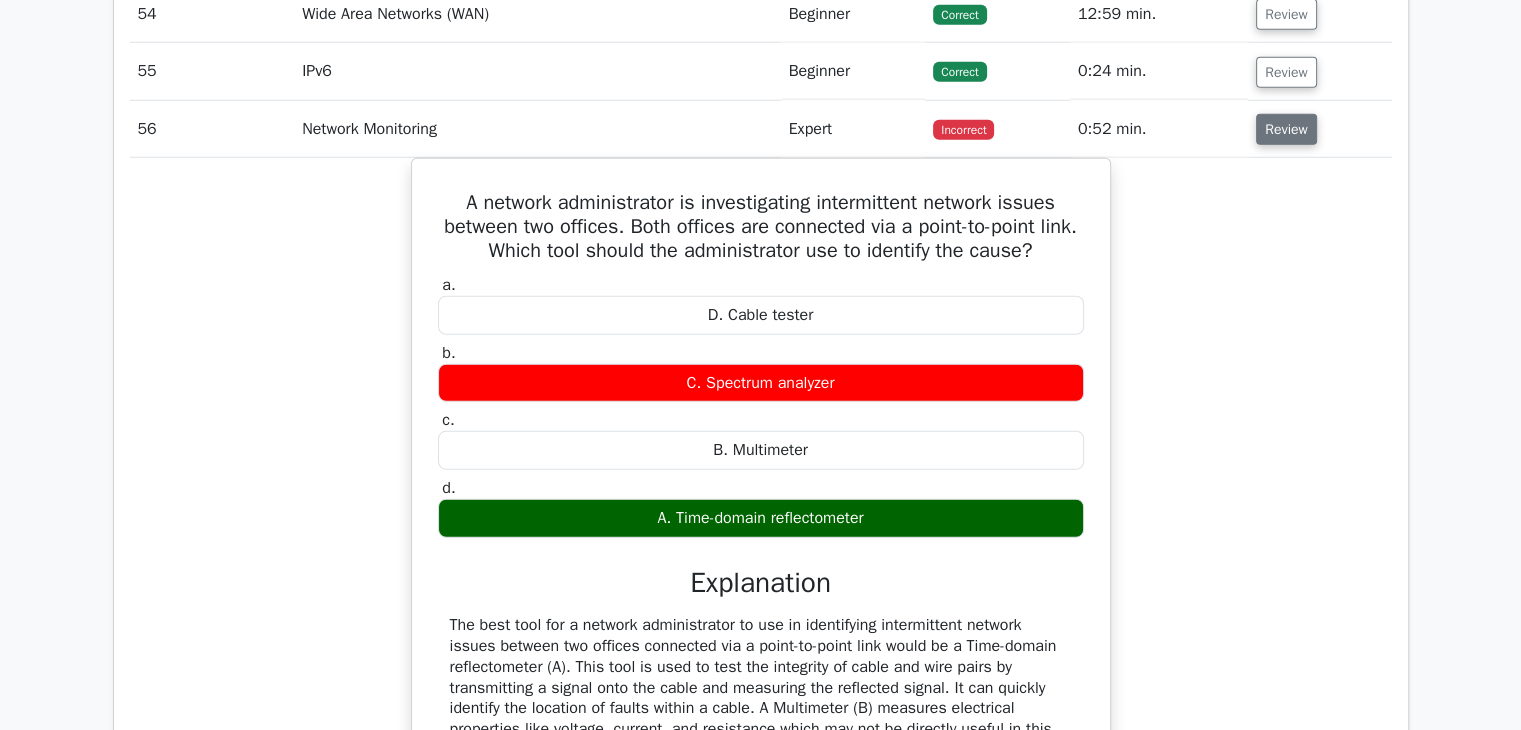 click on "Review" at bounding box center [1286, 129] 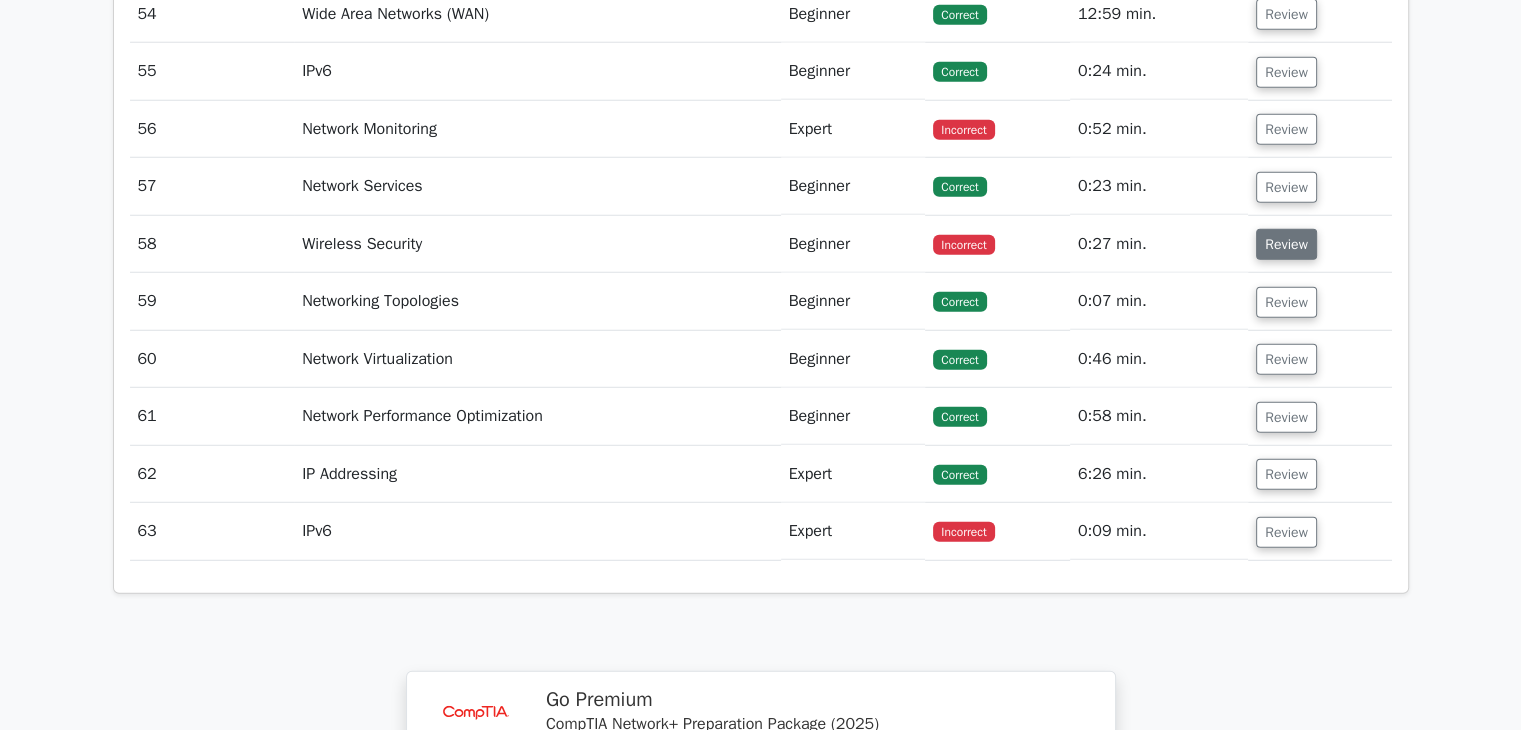 click on "Review" at bounding box center (1286, 244) 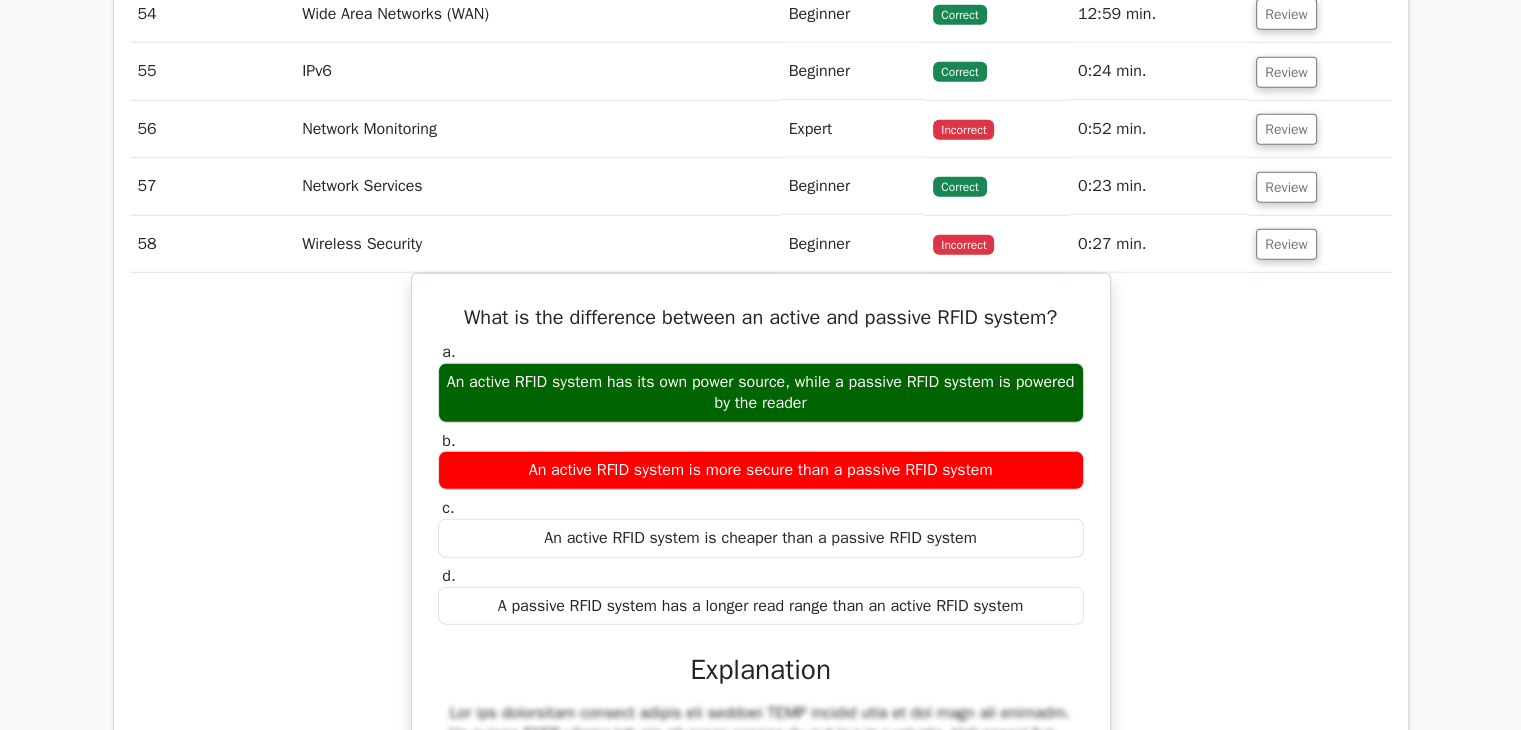 click on "What is the difference between an active and passive RFID system?
a.
An active RFID system has its own power source, while a passive RFID system is powered by the reader
b.
c. d." at bounding box center (761, 666) 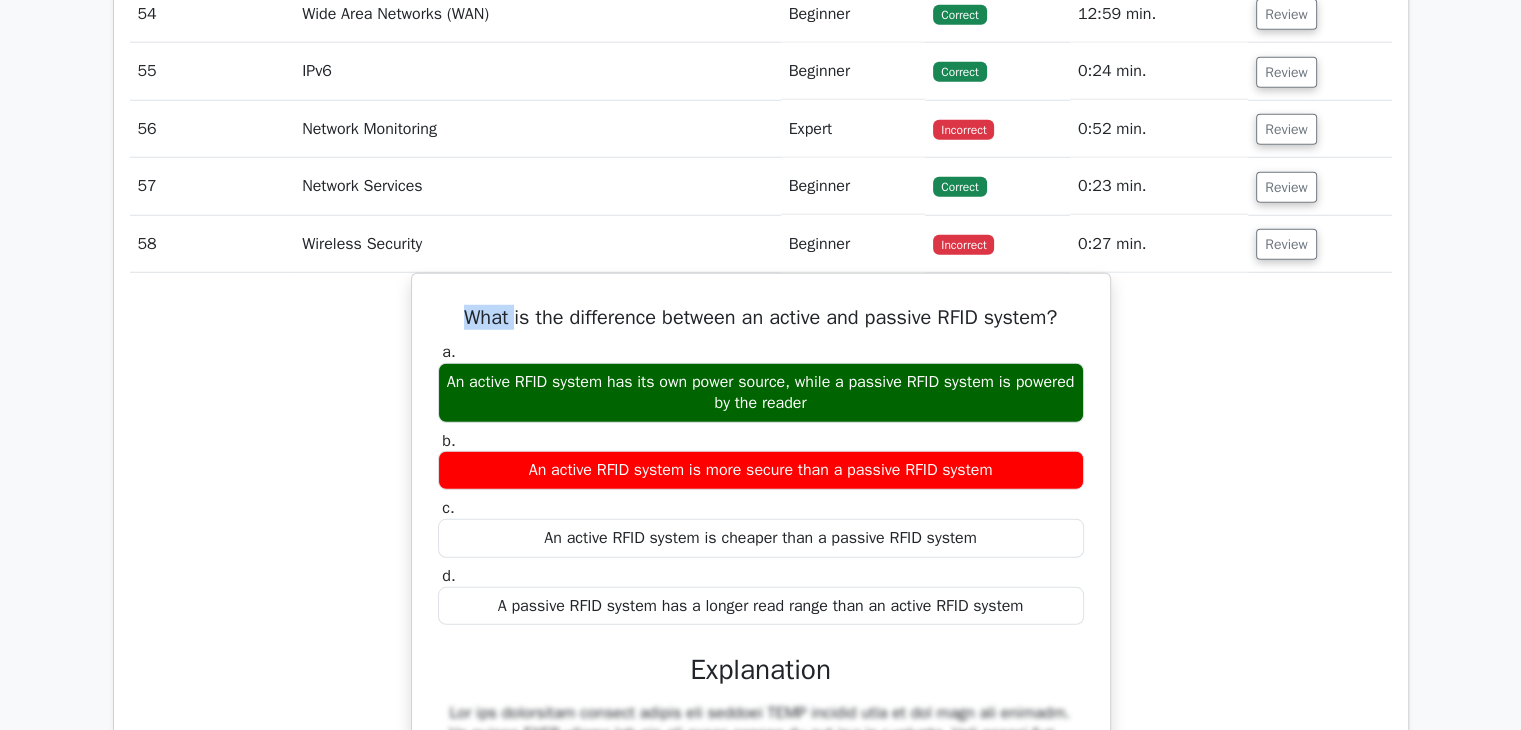 click on "Review" at bounding box center (1319, 244) 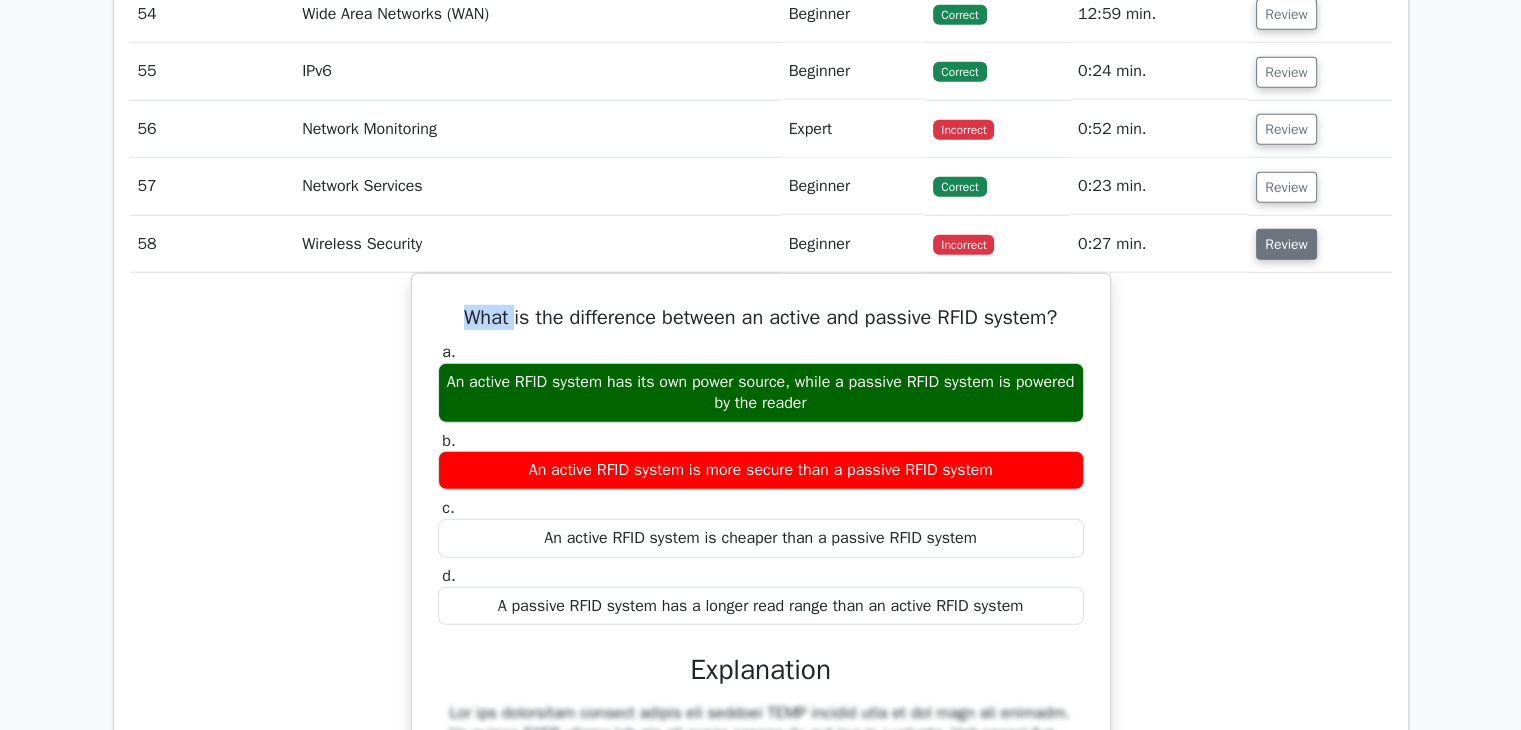 click on "Review" at bounding box center (1286, 244) 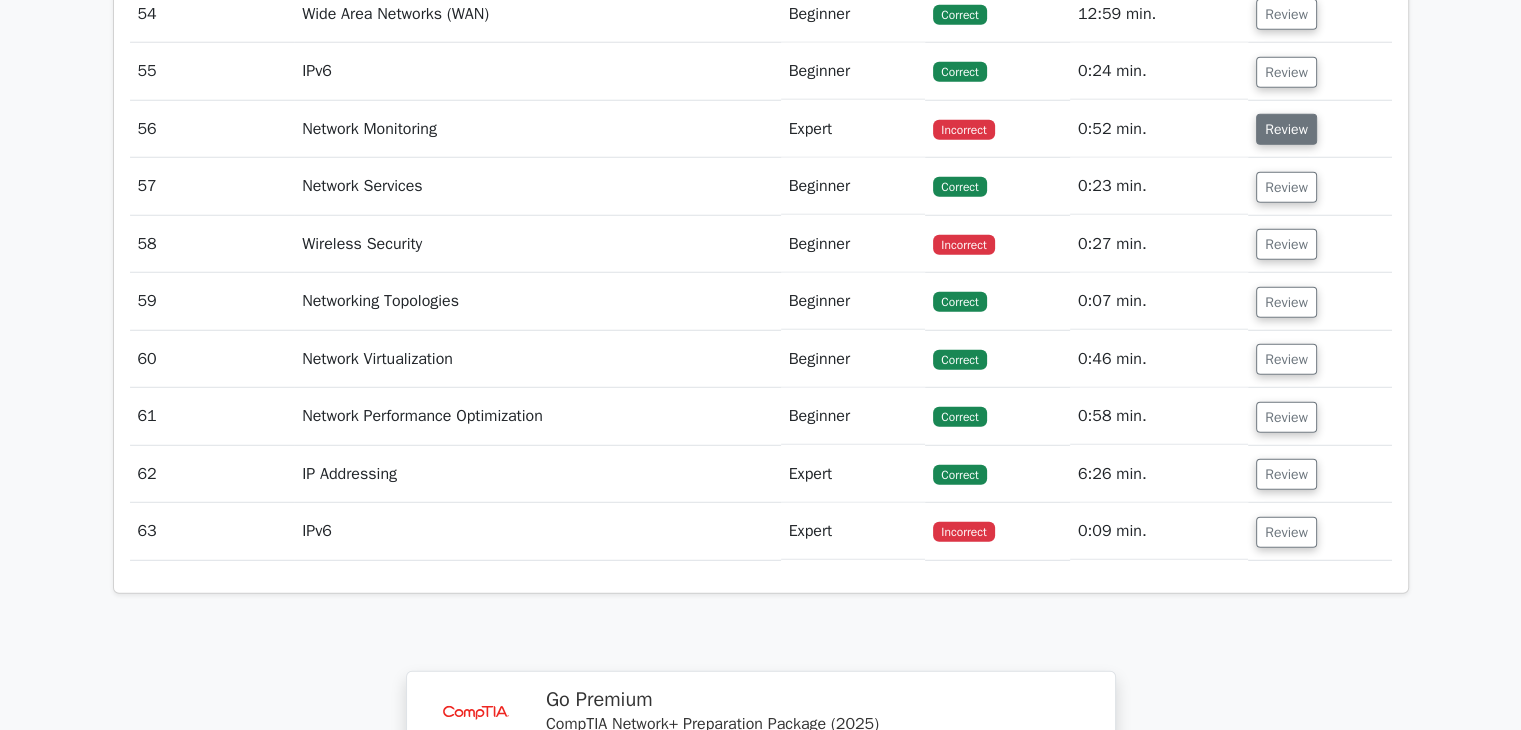 click on "Review" at bounding box center (1286, 129) 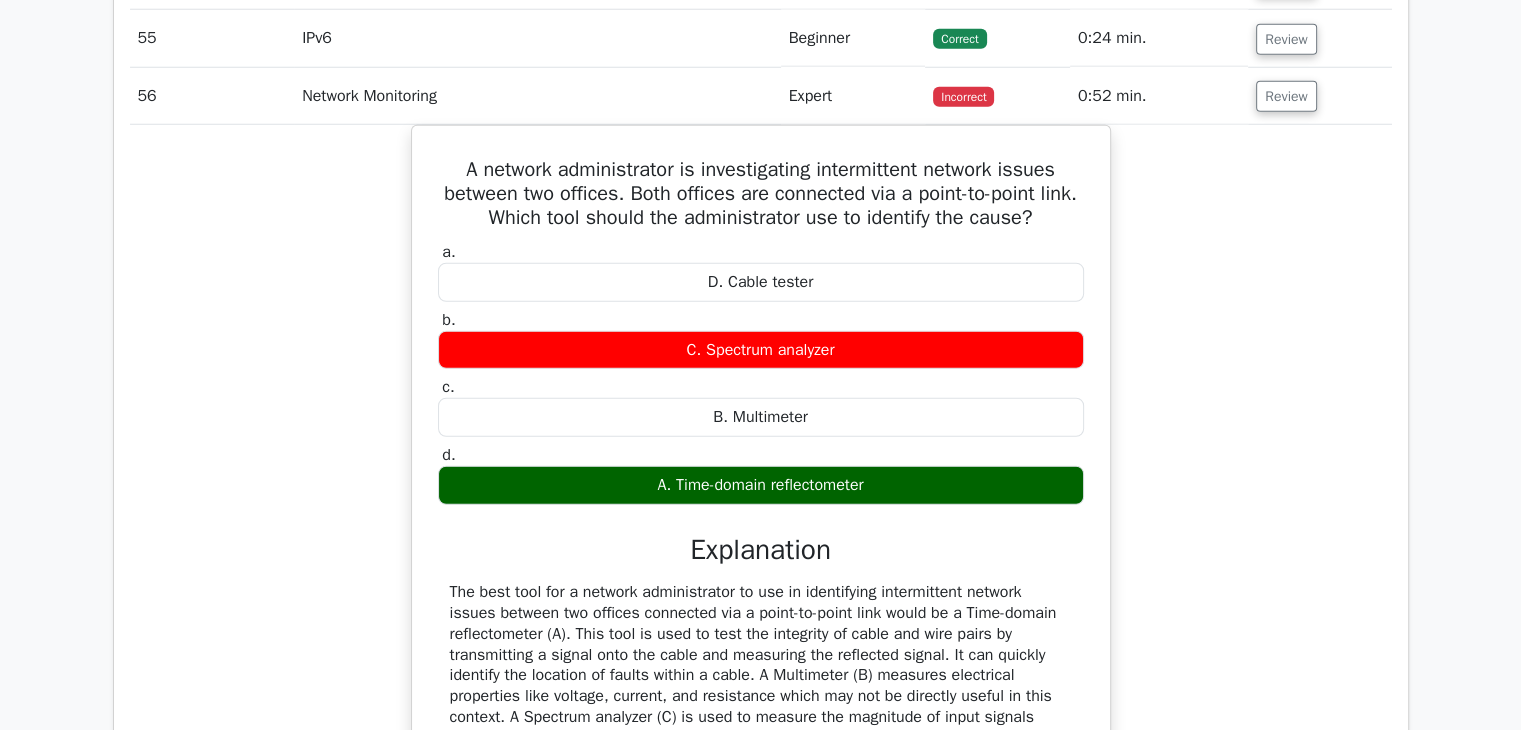 scroll, scrollTop: 5500, scrollLeft: 0, axis: vertical 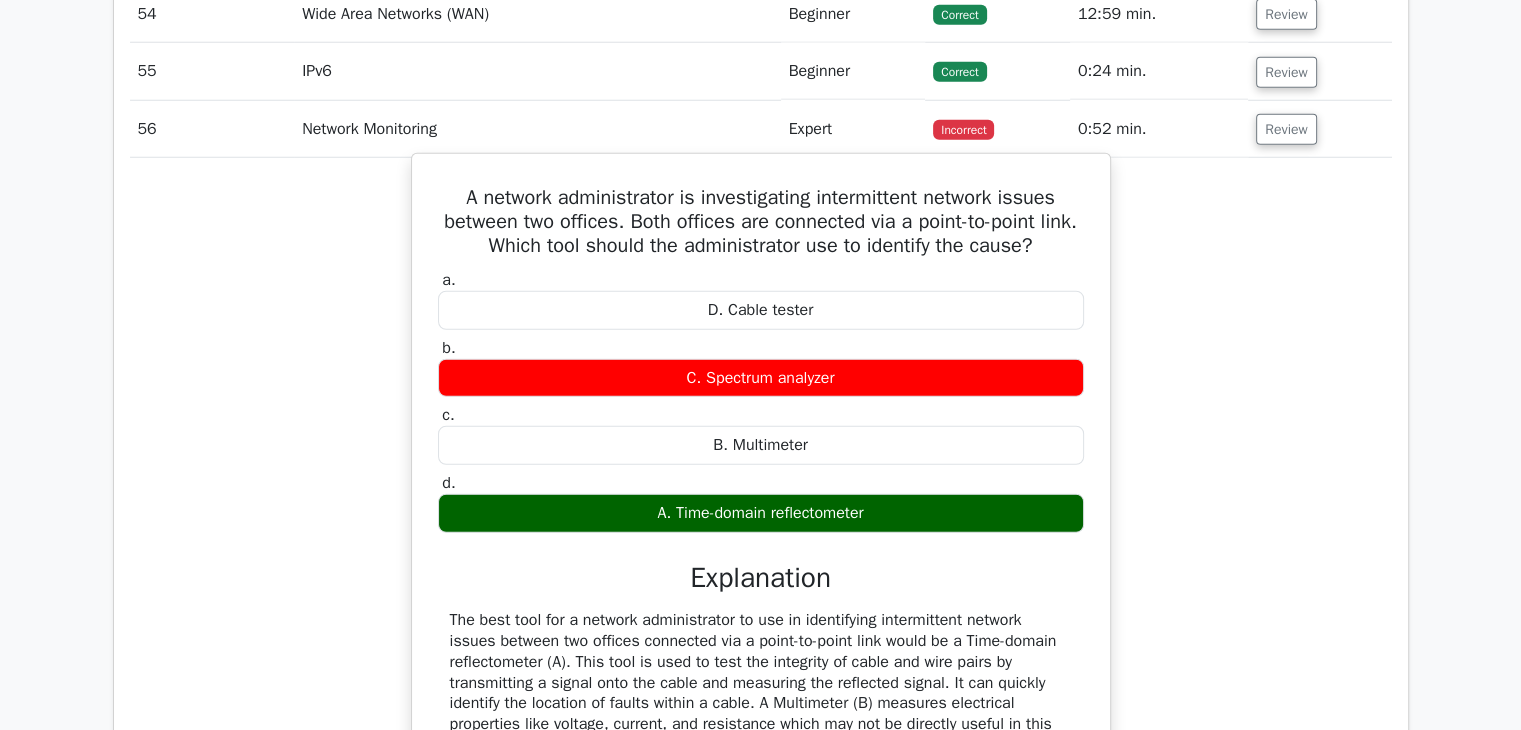 click on "A network administrator is investigating intermittent network issues between two offices. Both offices are connected via a point-to-point link. Which tool should the administrator use to identify the cause?" at bounding box center [761, 222] 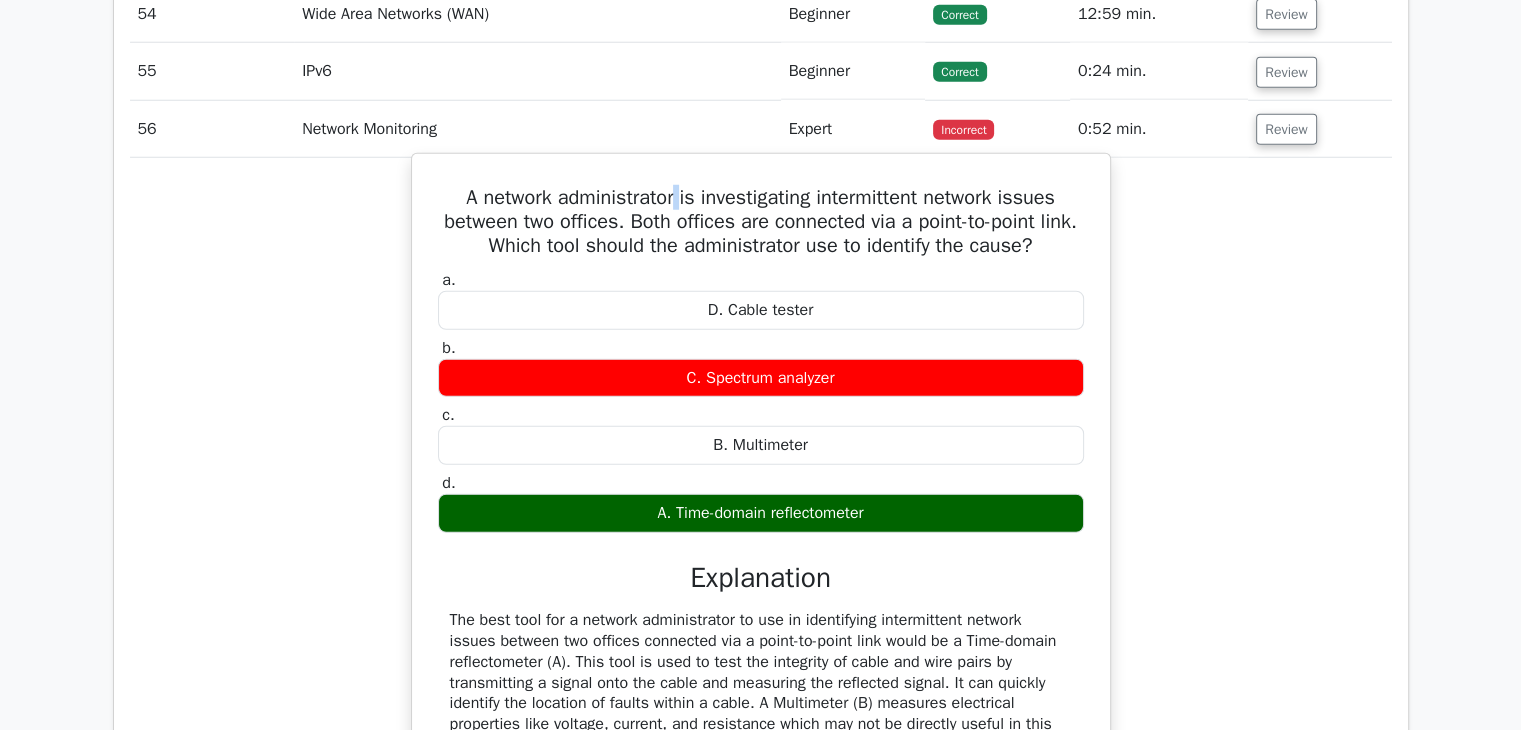 click on "A network administrator is investigating intermittent network issues between two offices. Both offices are connected via a point-to-point link. Which tool should the administrator use to identify the cause?" at bounding box center (761, 222) 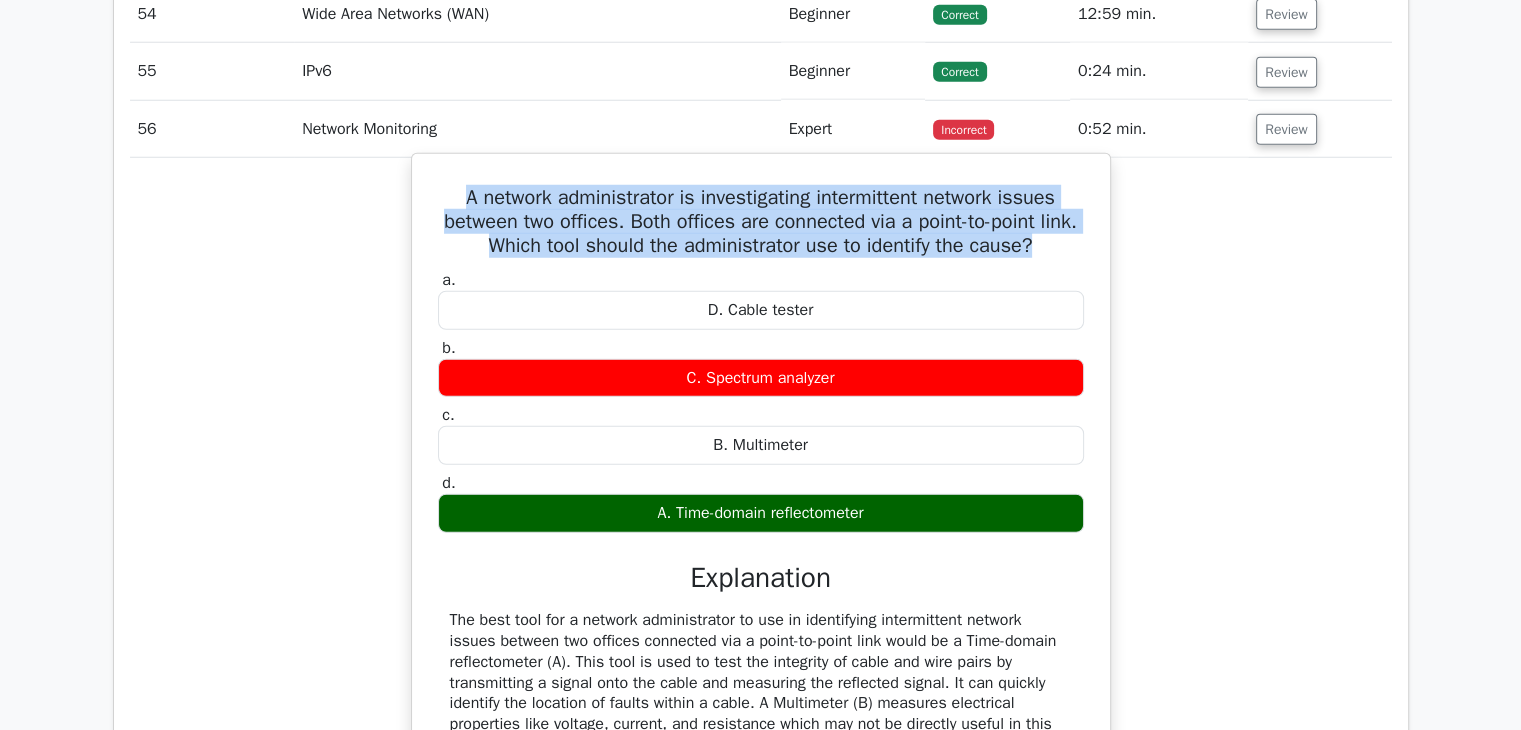 click on "A network administrator is investigating intermittent network issues between two offices. Both offices are connected via a point-to-point link. Which tool should the administrator use to identify the cause?" at bounding box center (761, 222) 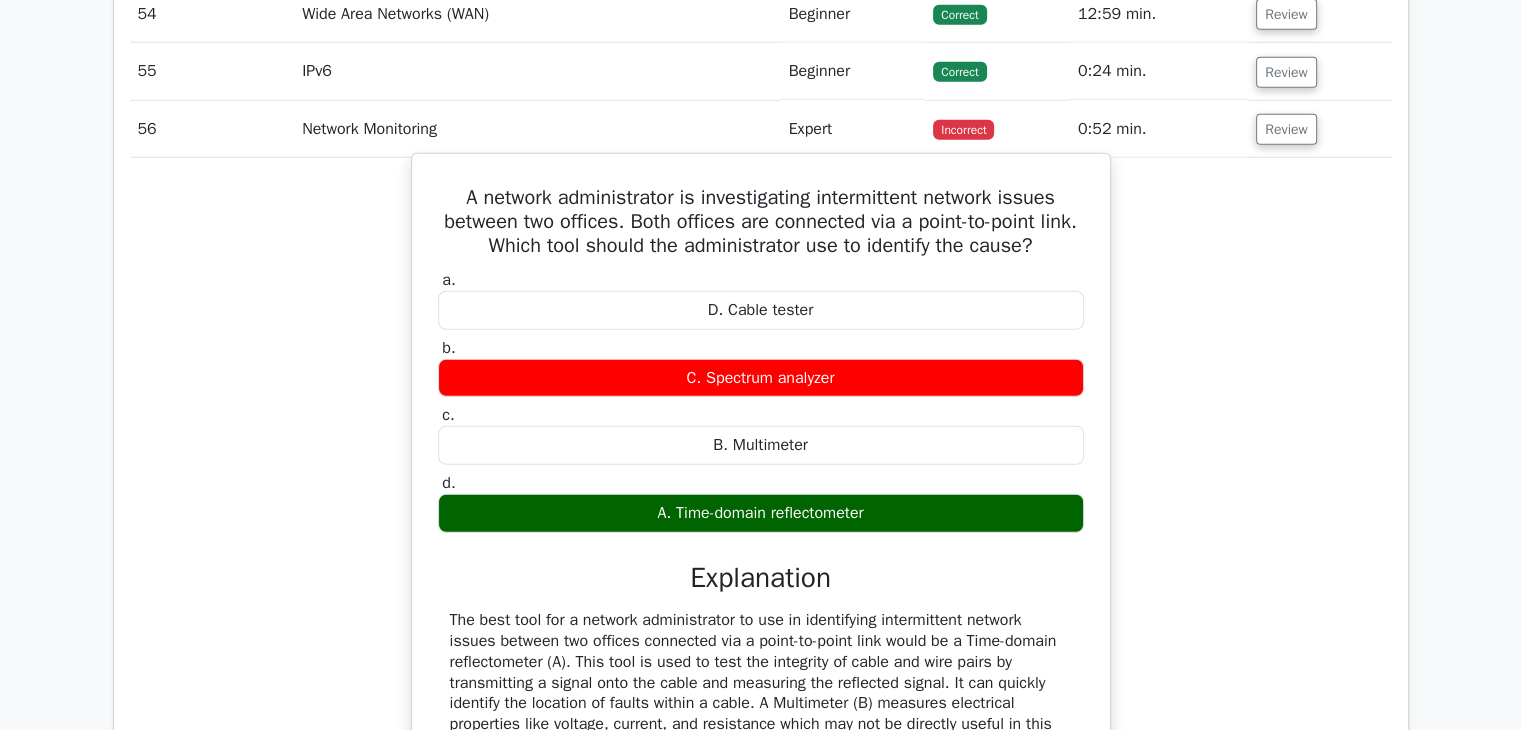 click on "A. Time-domain reflectometer" at bounding box center (761, 513) 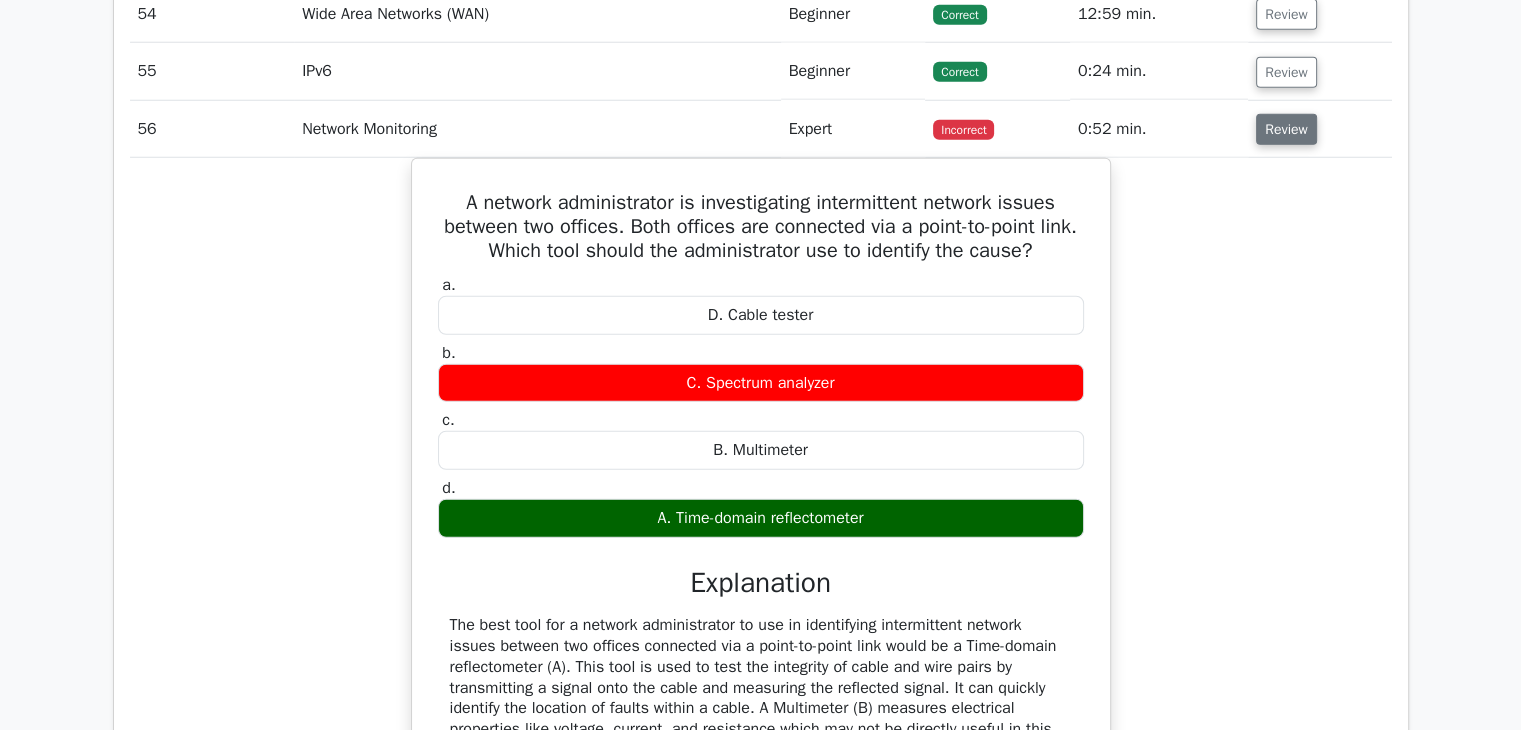 click on "Review" at bounding box center [1286, 129] 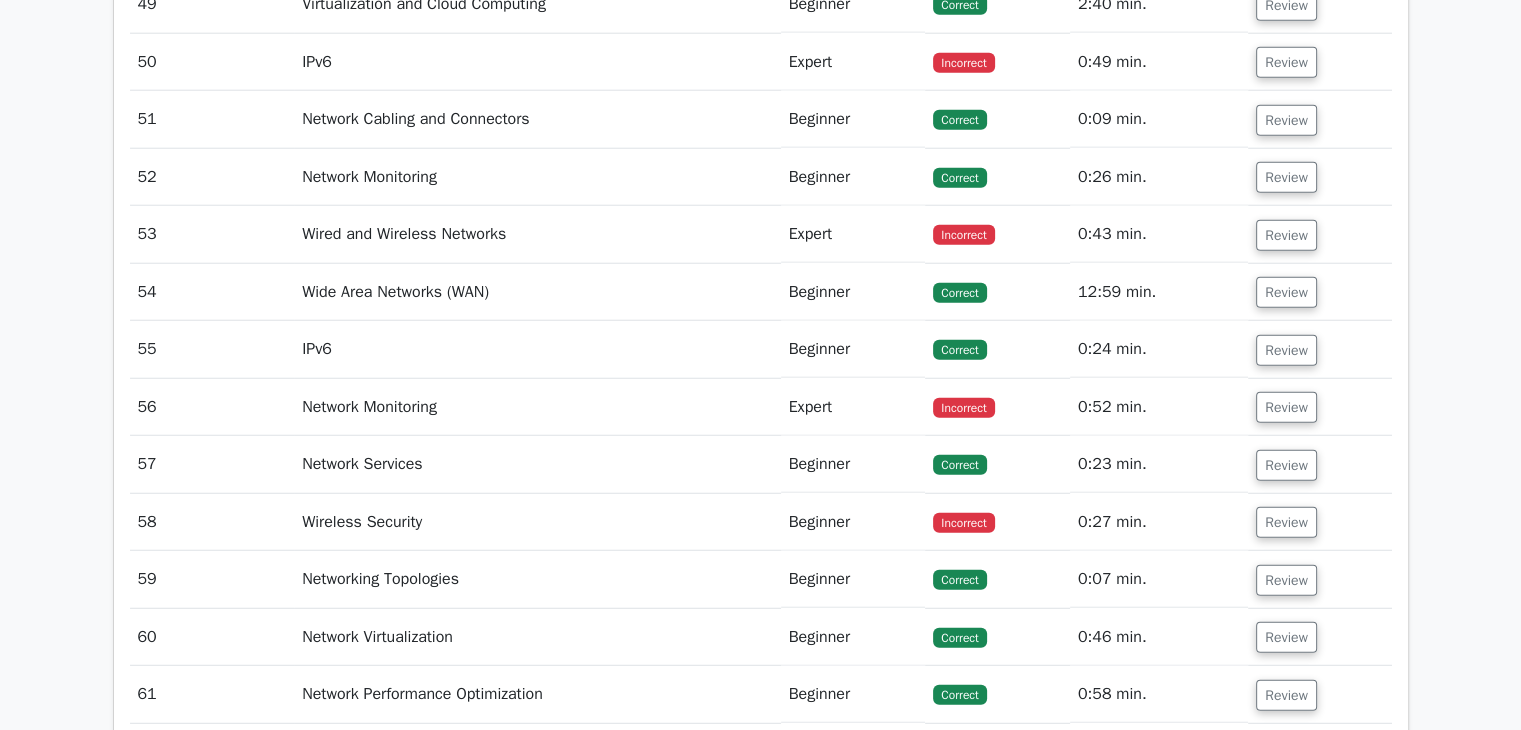 scroll, scrollTop: 5200, scrollLeft: 0, axis: vertical 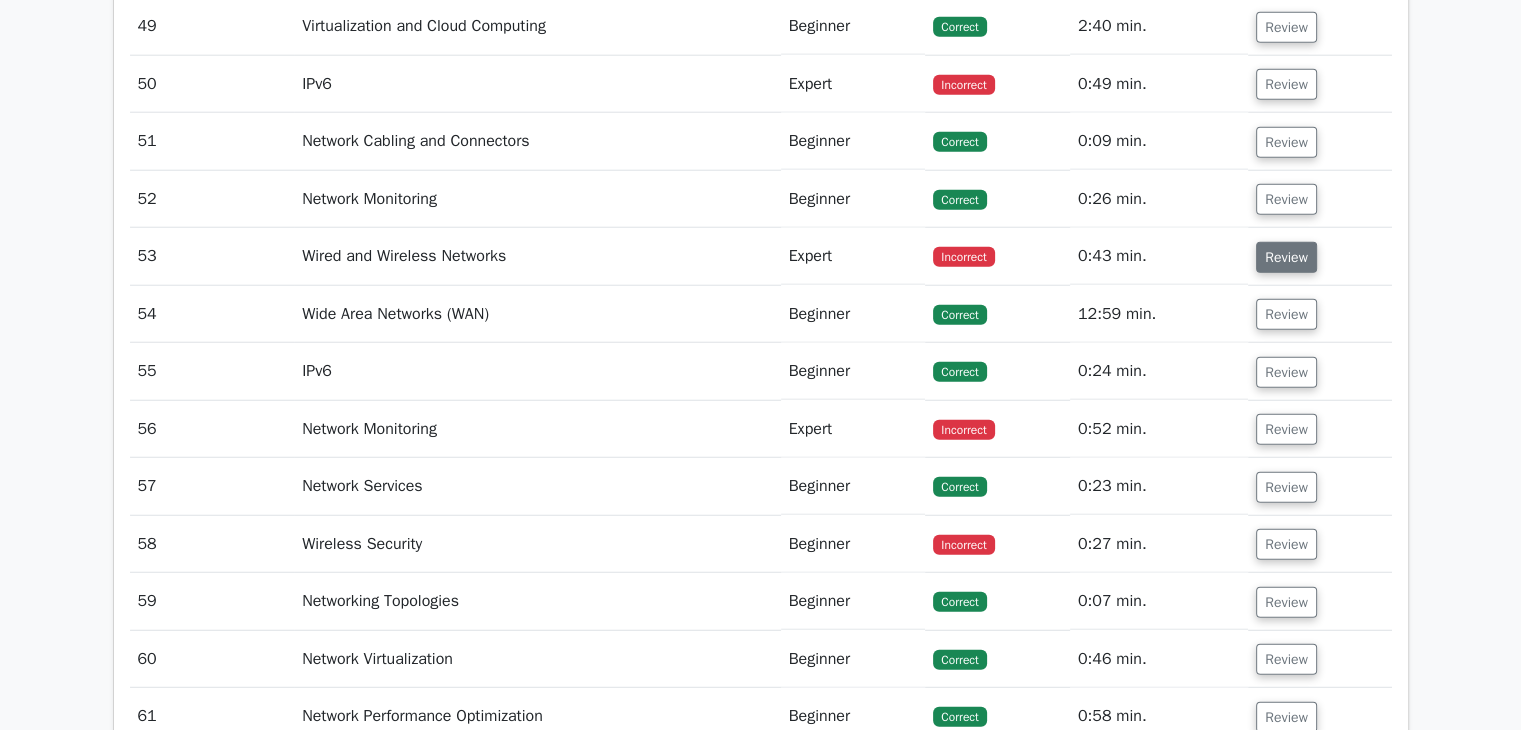 click on "Review" at bounding box center [1286, 257] 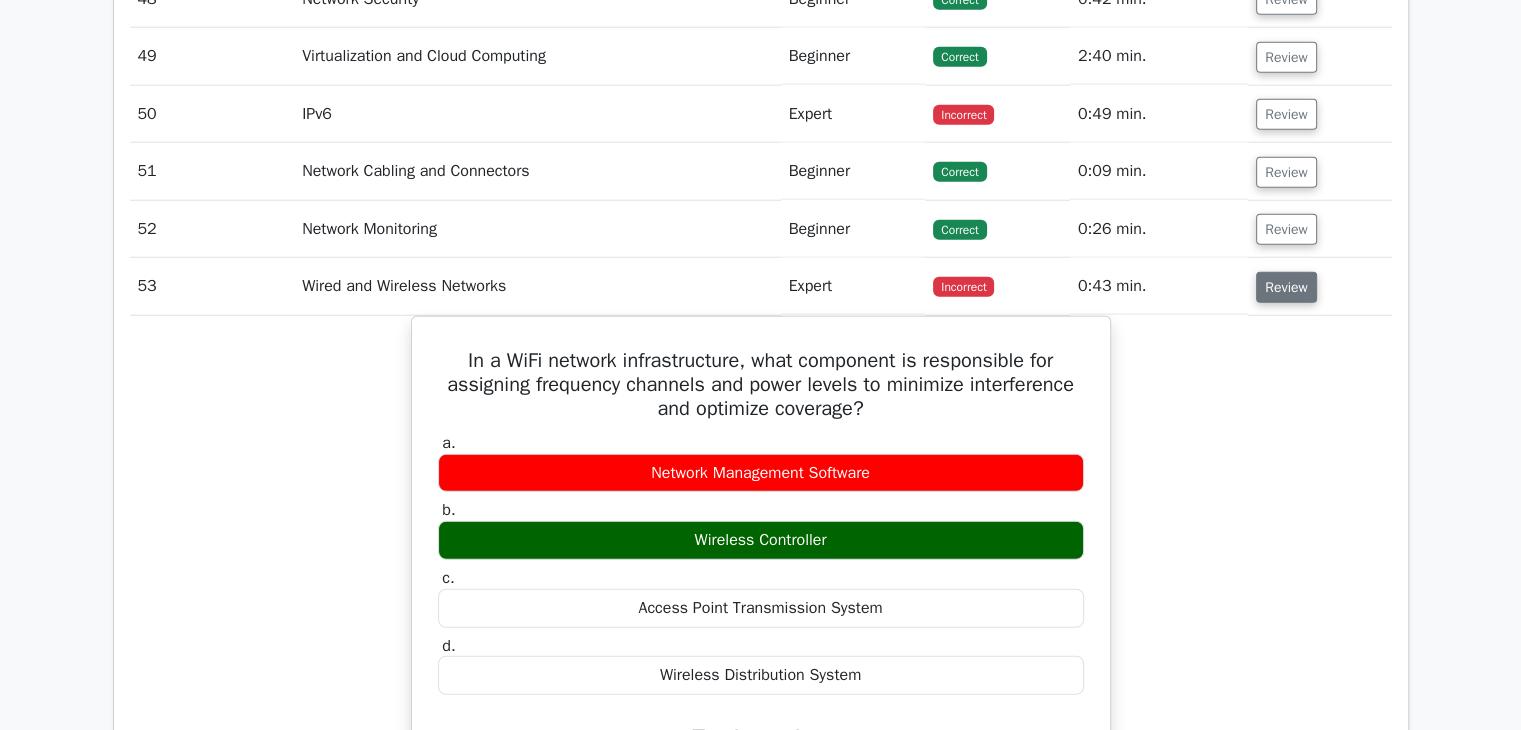 scroll, scrollTop: 5168, scrollLeft: 0, axis: vertical 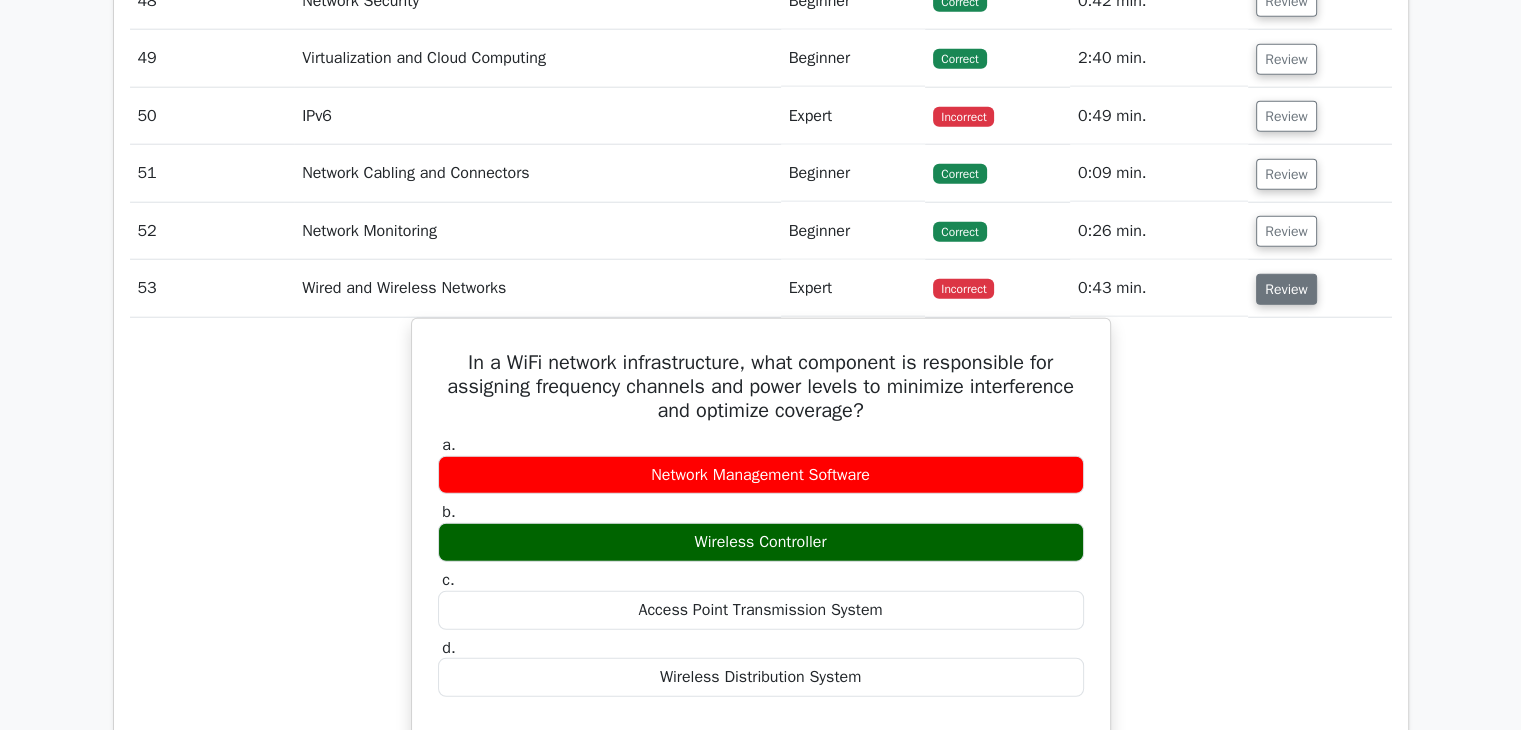 click on "Review" at bounding box center (1286, 289) 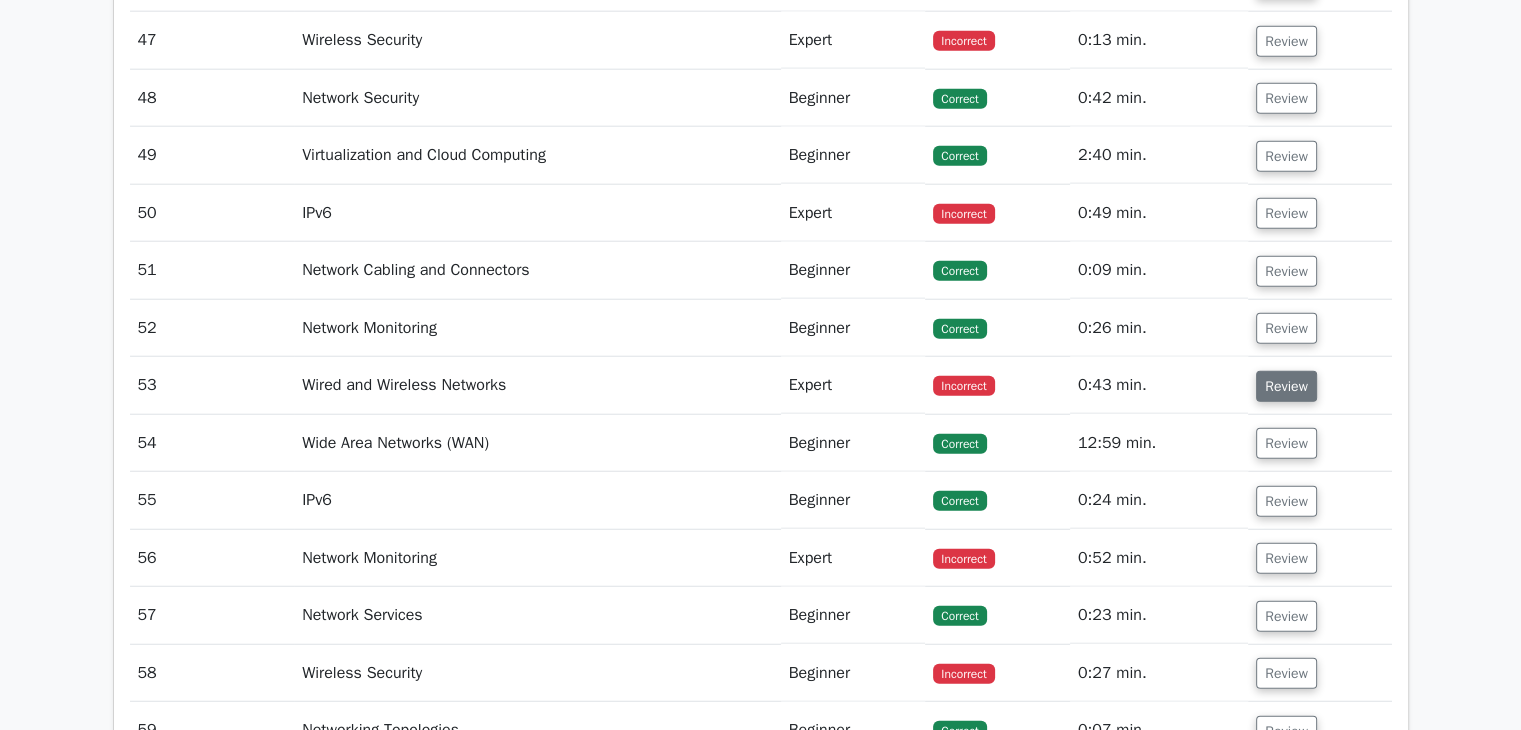 scroll, scrollTop: 5044, scrollLeft: 0, axis: vertical 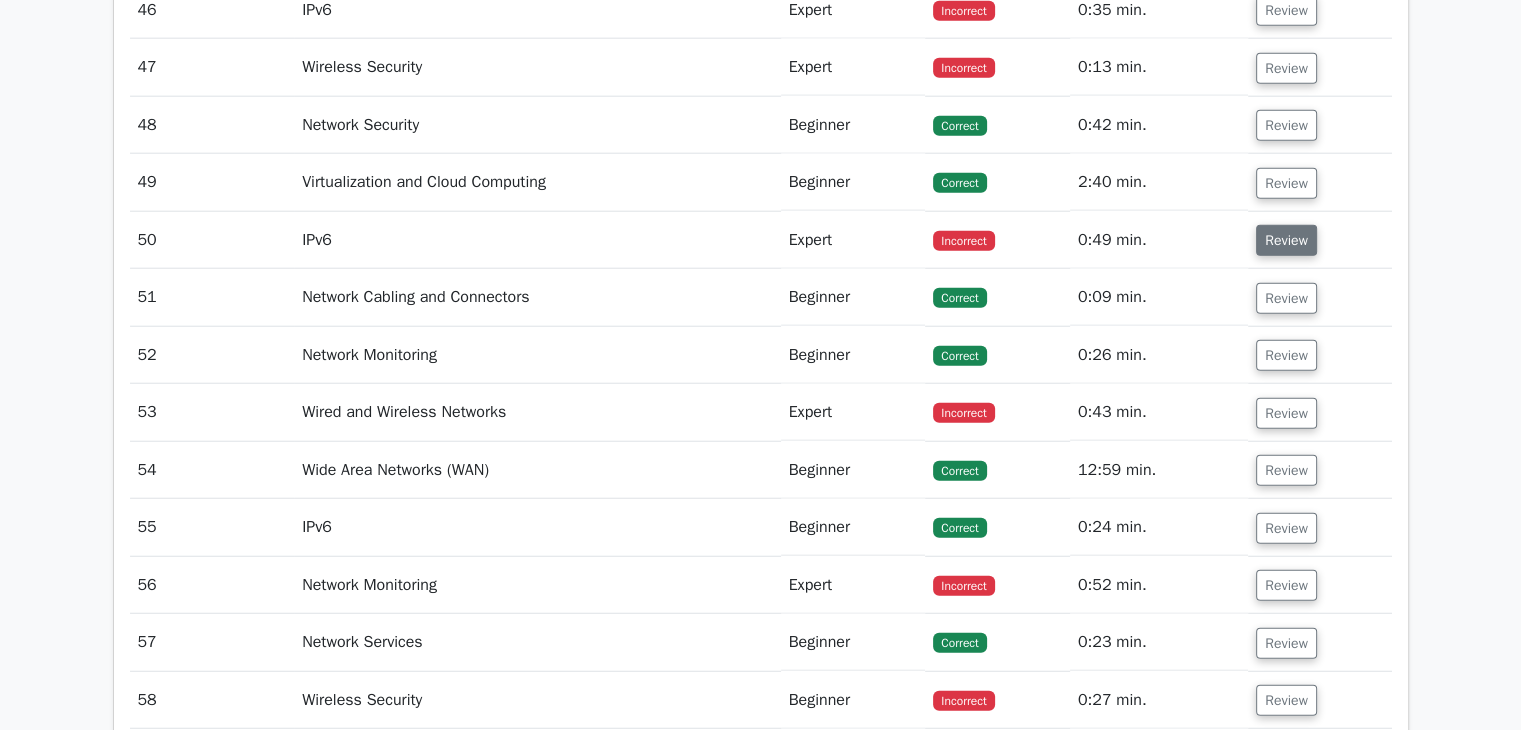 click on "Review" at bounding box center (1286, 240) 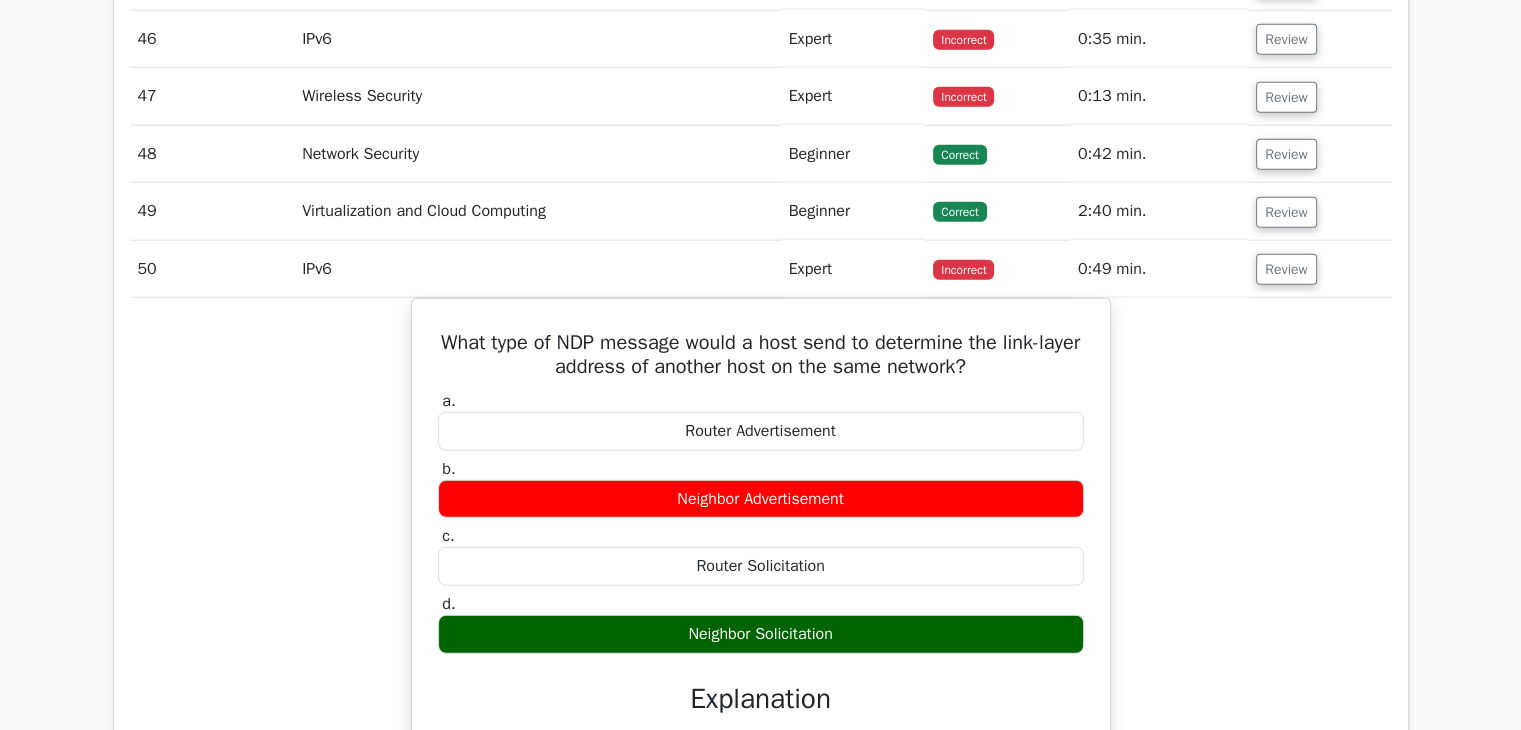 scroll, scrollTop: 5014, scrollLeft: 0, axis: vertical 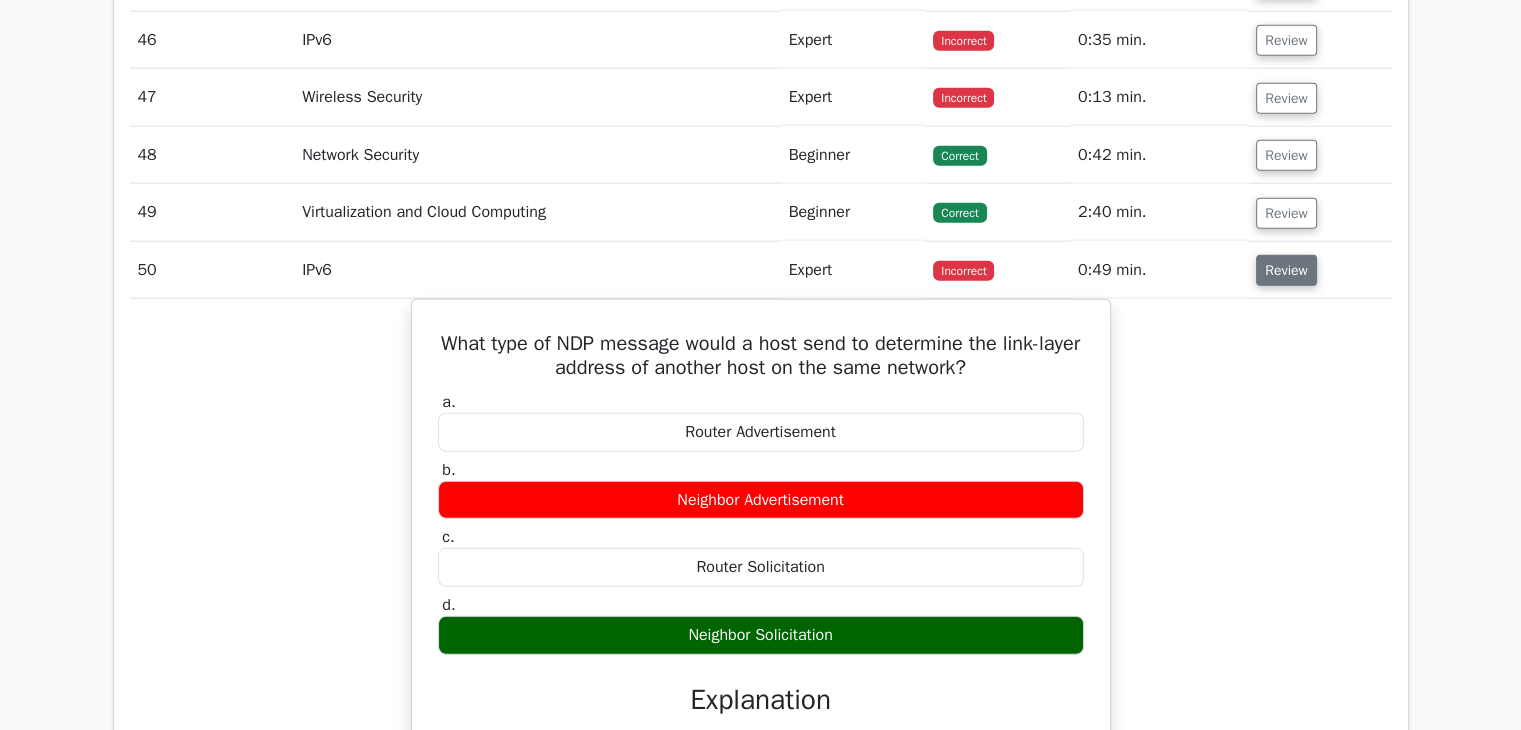 click on "Review" at bounding box center [1286, 270] 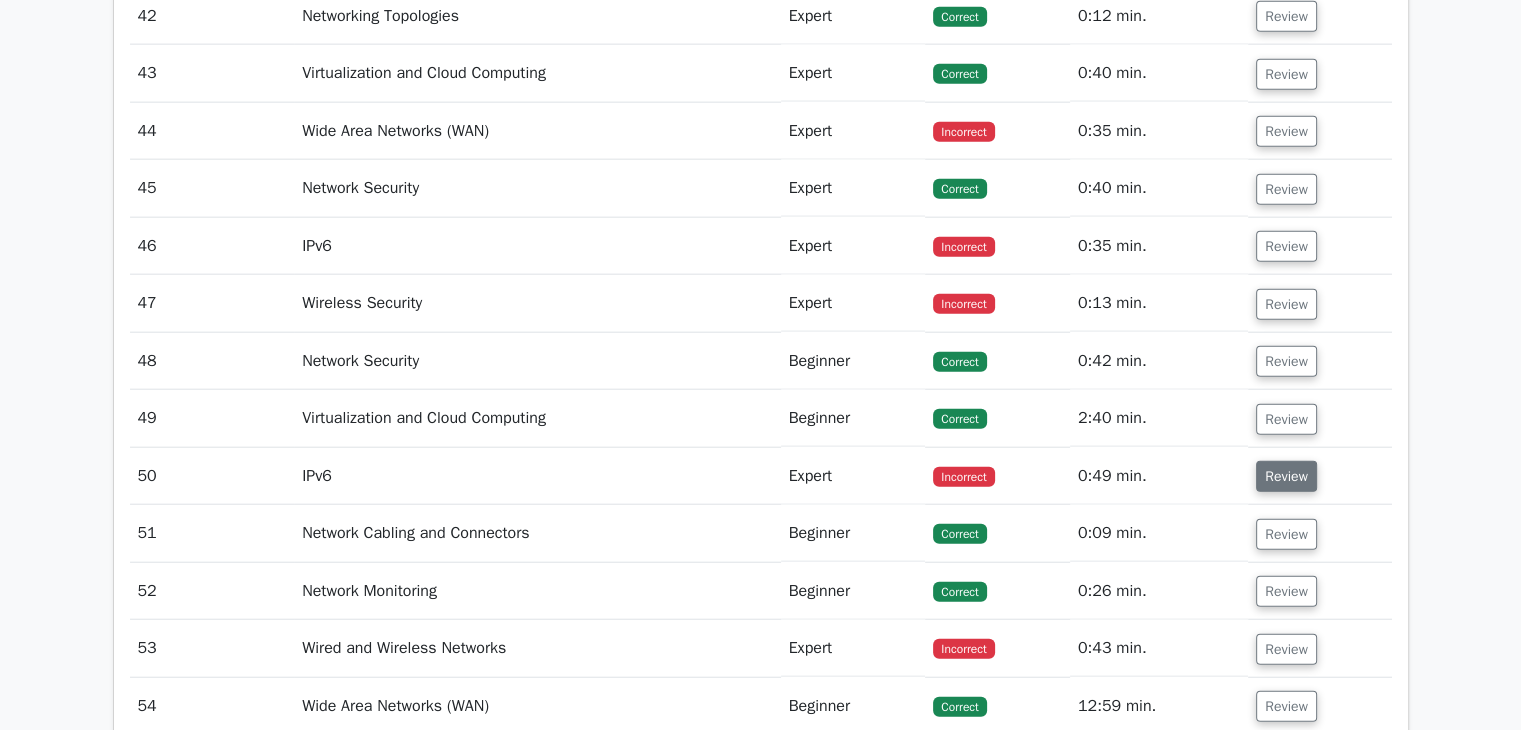 scroll, scrollTop: 4808, scrollLeft: 0, axis: vertical 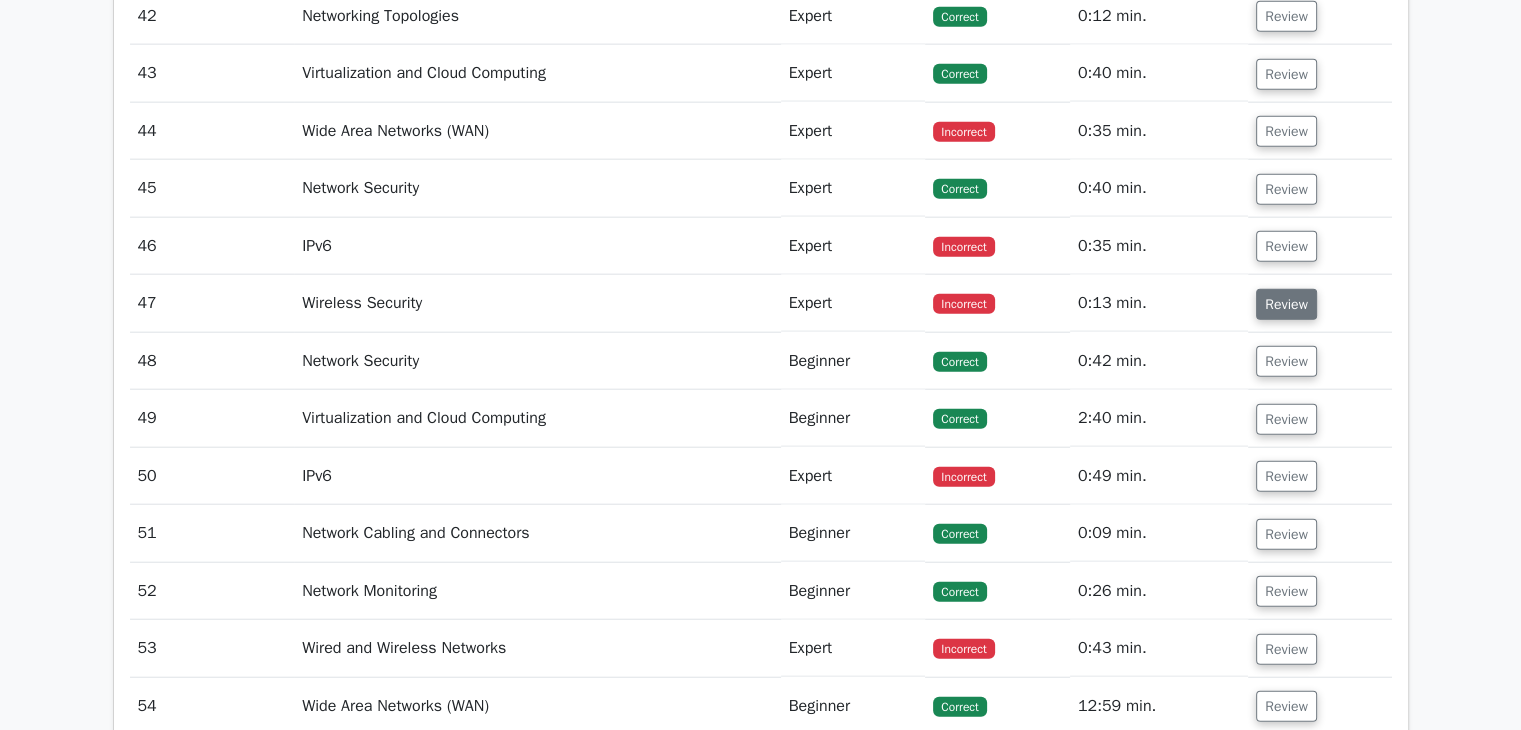 click on "Review" at bounding box center (1286, 304) 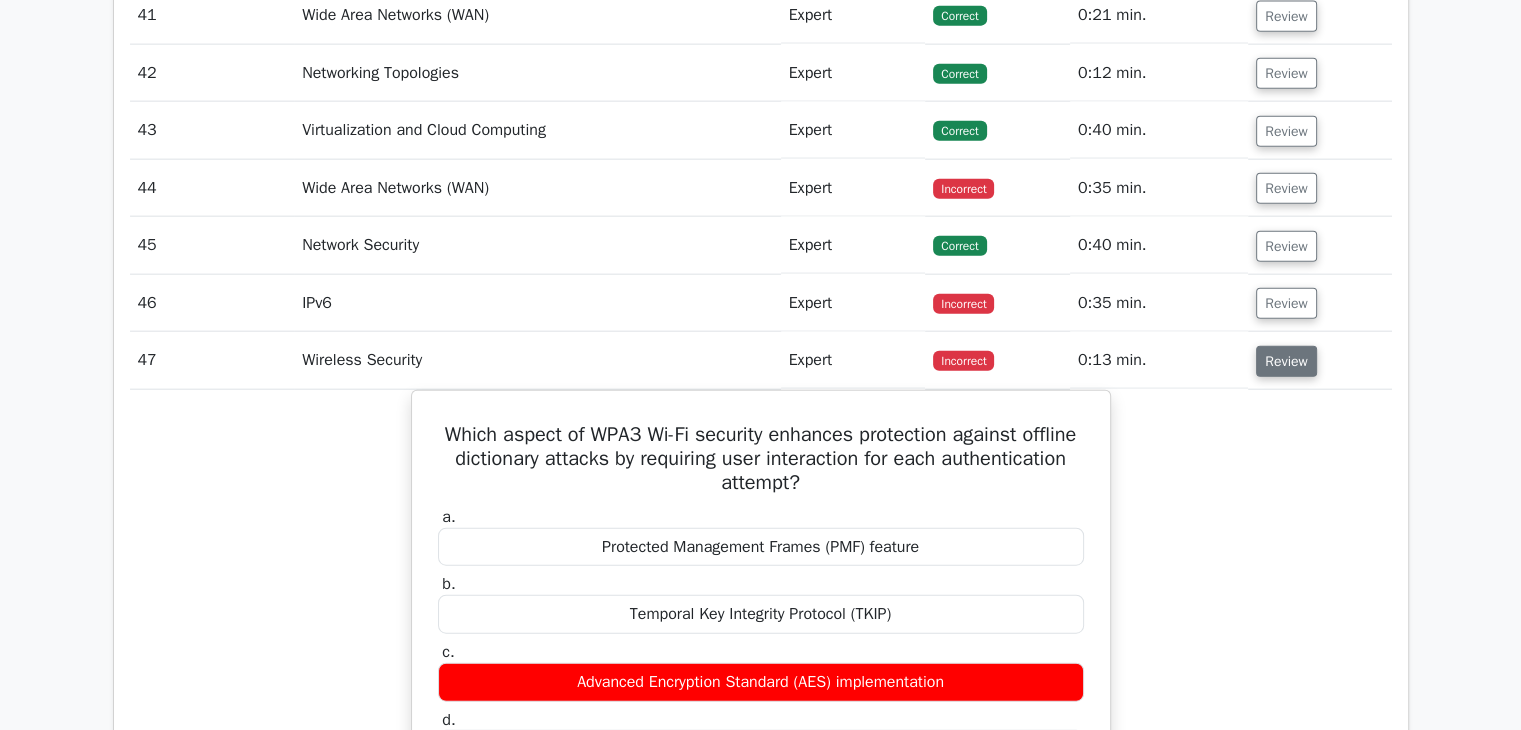 scroll, scrollTop: 4748, scrollLeft: 0, axis: vertical 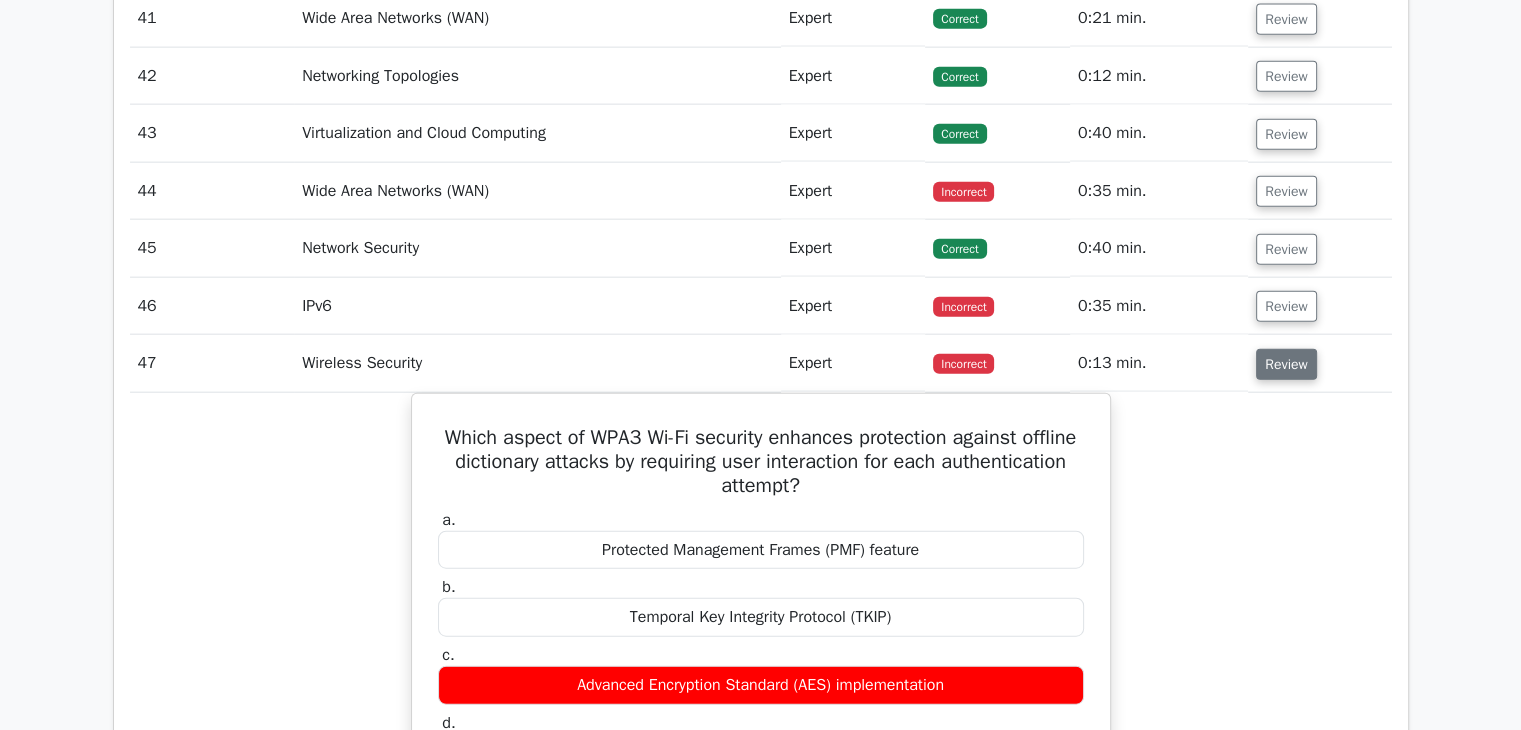 click on "Review" at bounding box center [1286, 306] 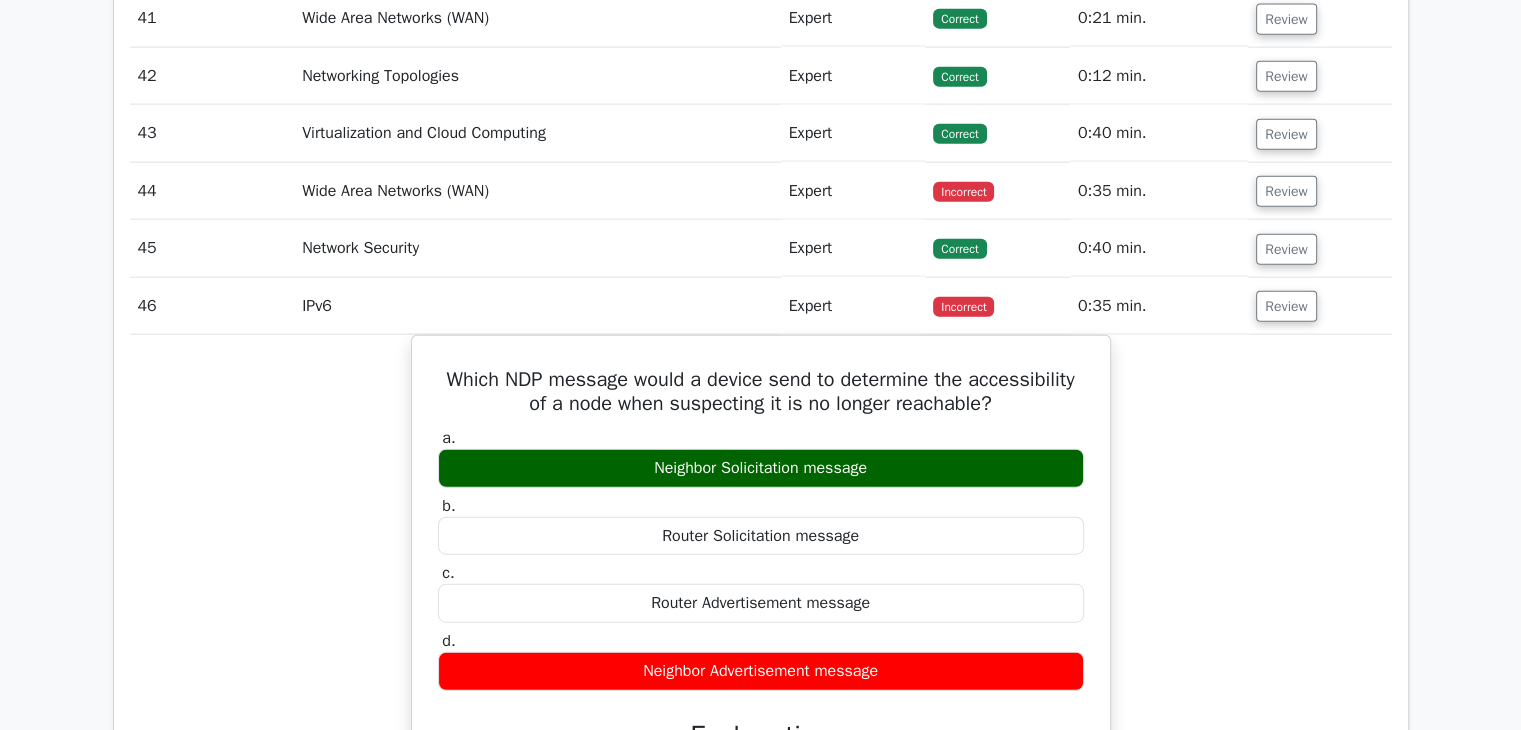 scroll, scrollTop: 4832, scrollLeft: 0, axis: vertical 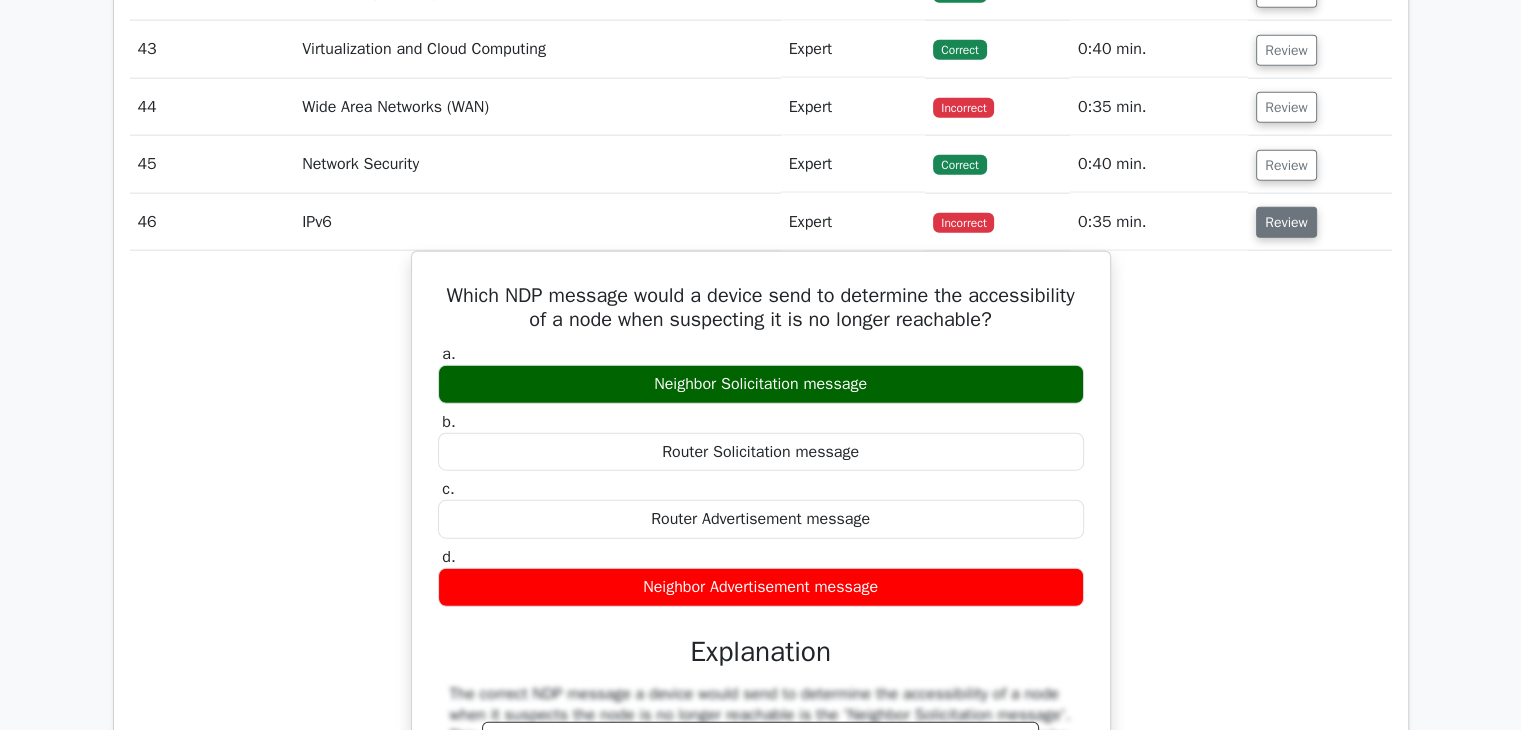 click on "Review" at bounding box center (1286, 222) 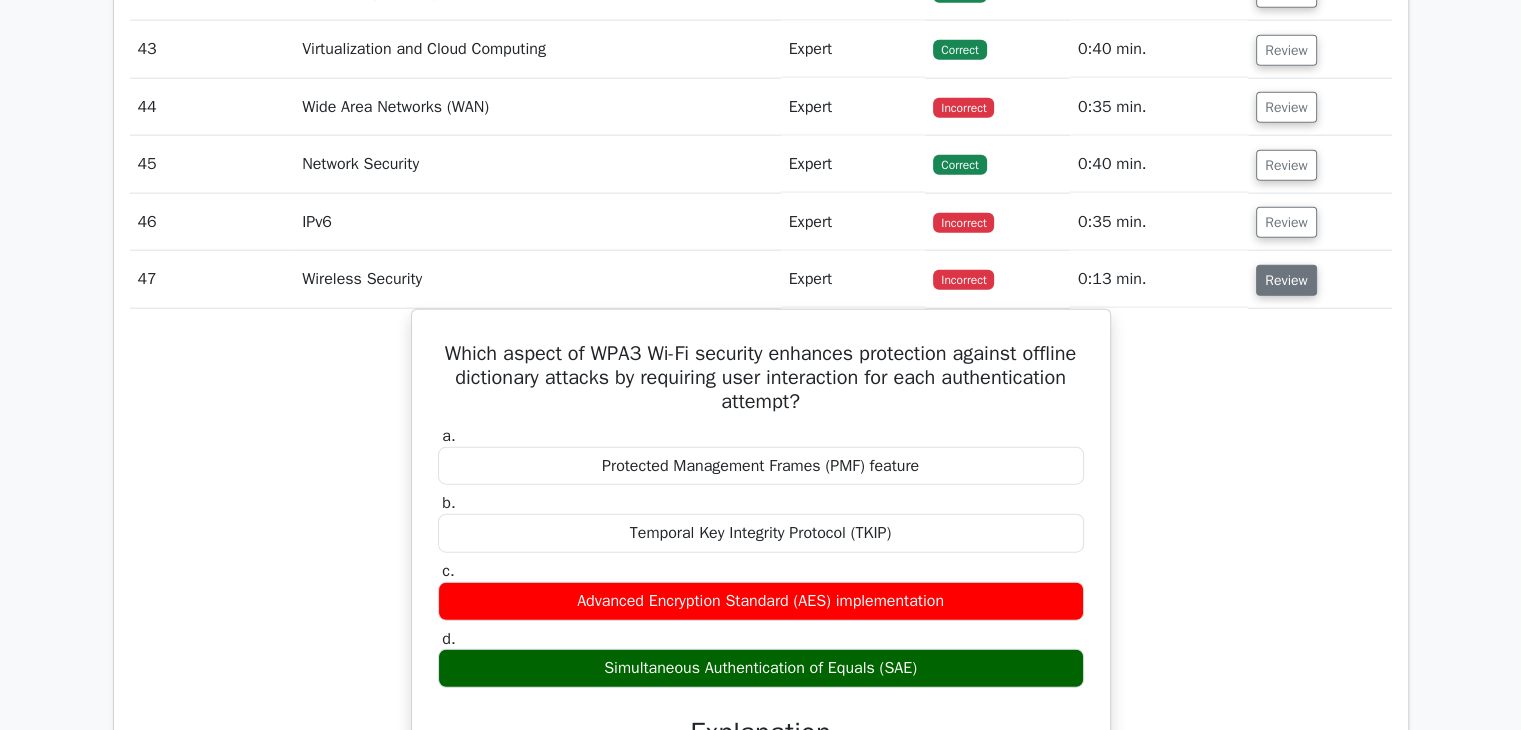 click on "Review" at bounding box center (1286, 280) 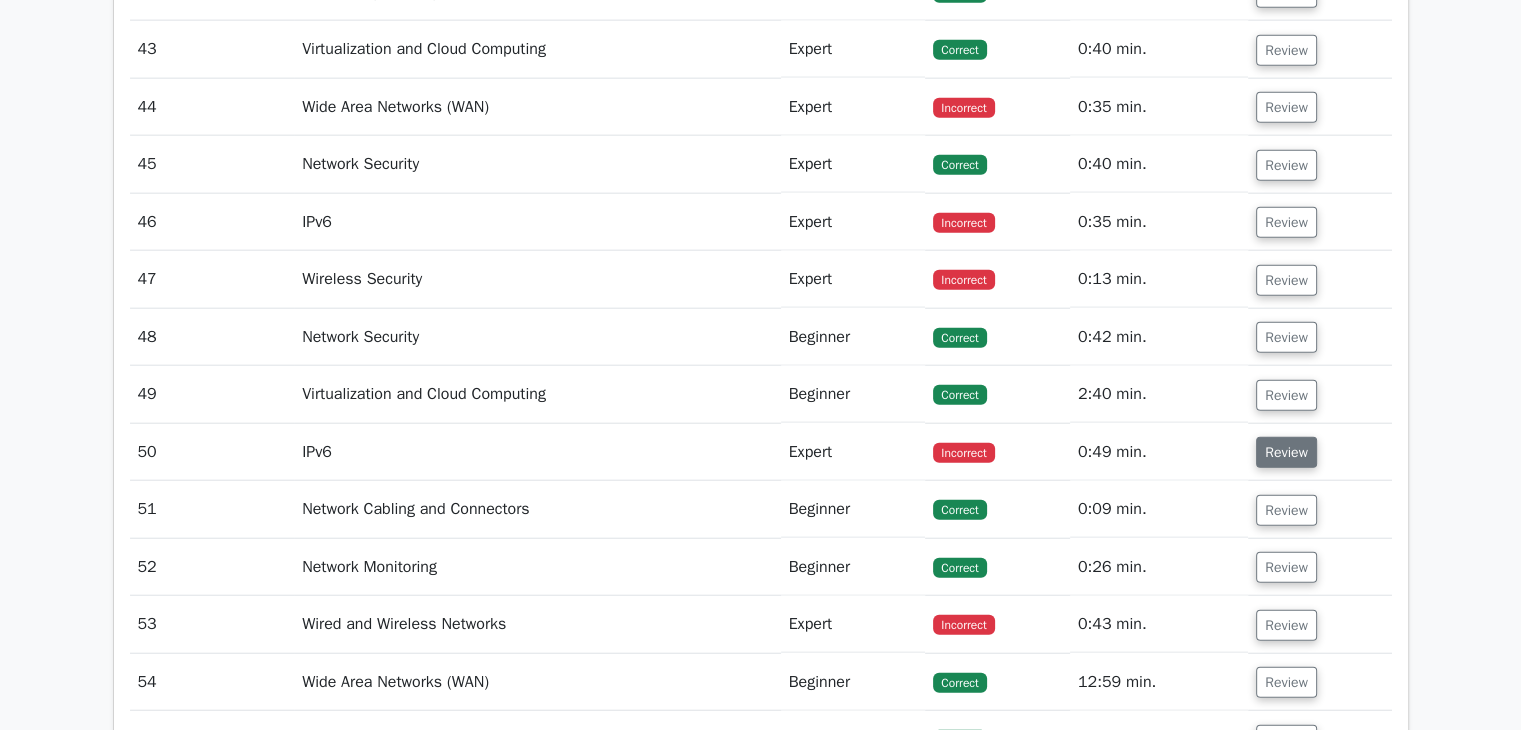click on "Review" at bounding box center [1286, 452] 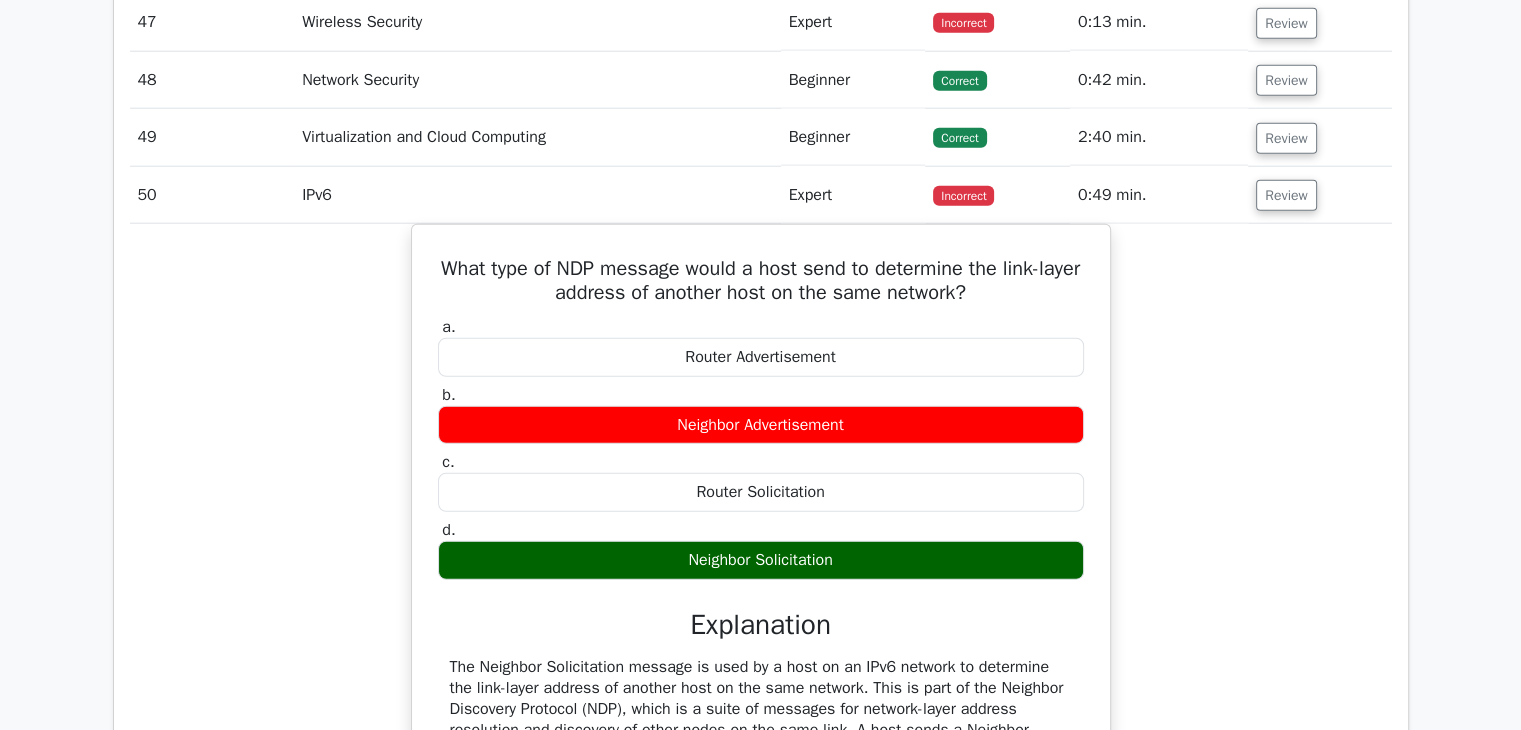 scroll, scrollTop: 5132, scrollLeft: 0, axis: vertical 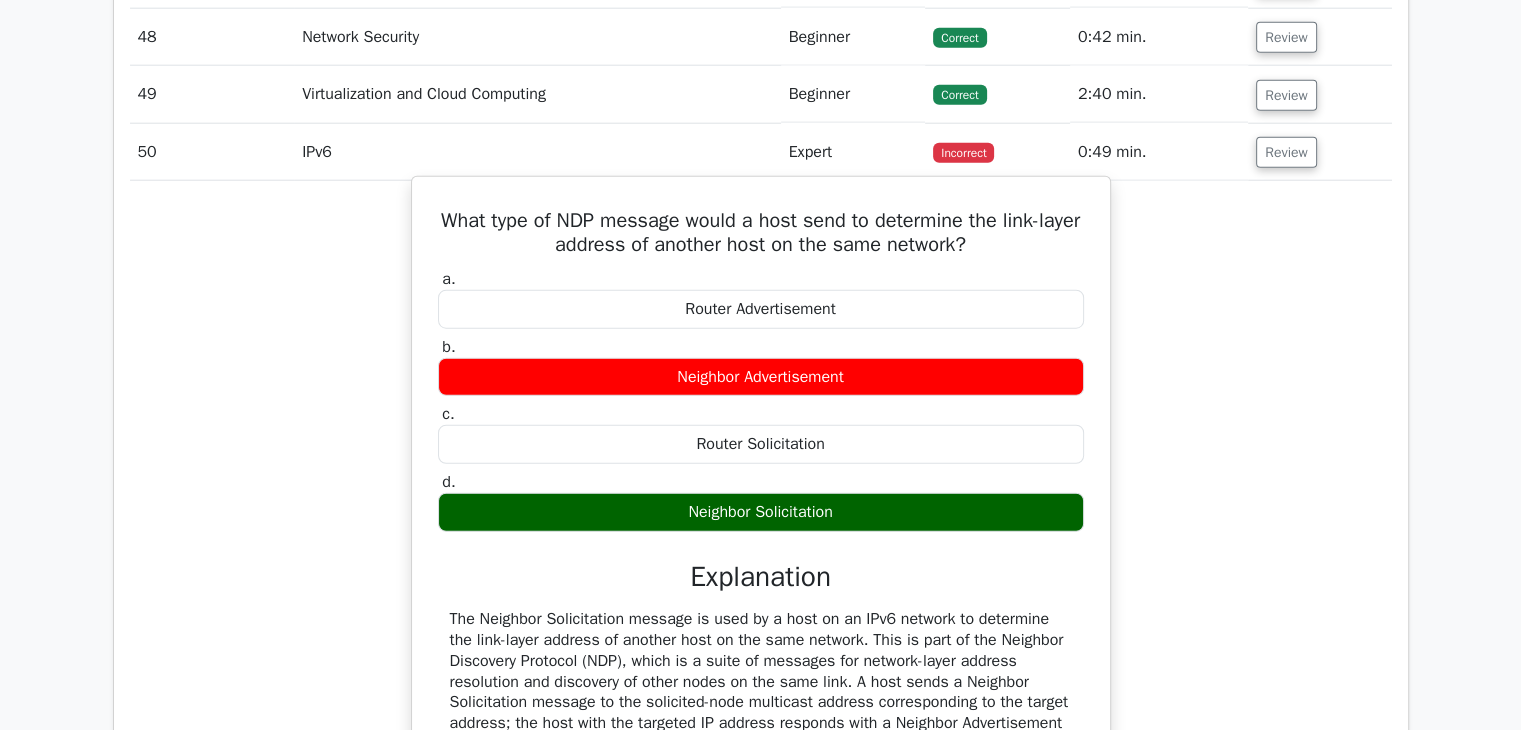 drag, startPoint x: 666, startPoint y: 492, endPoint x: 846, endPoint y: 484, distance: 180.17769 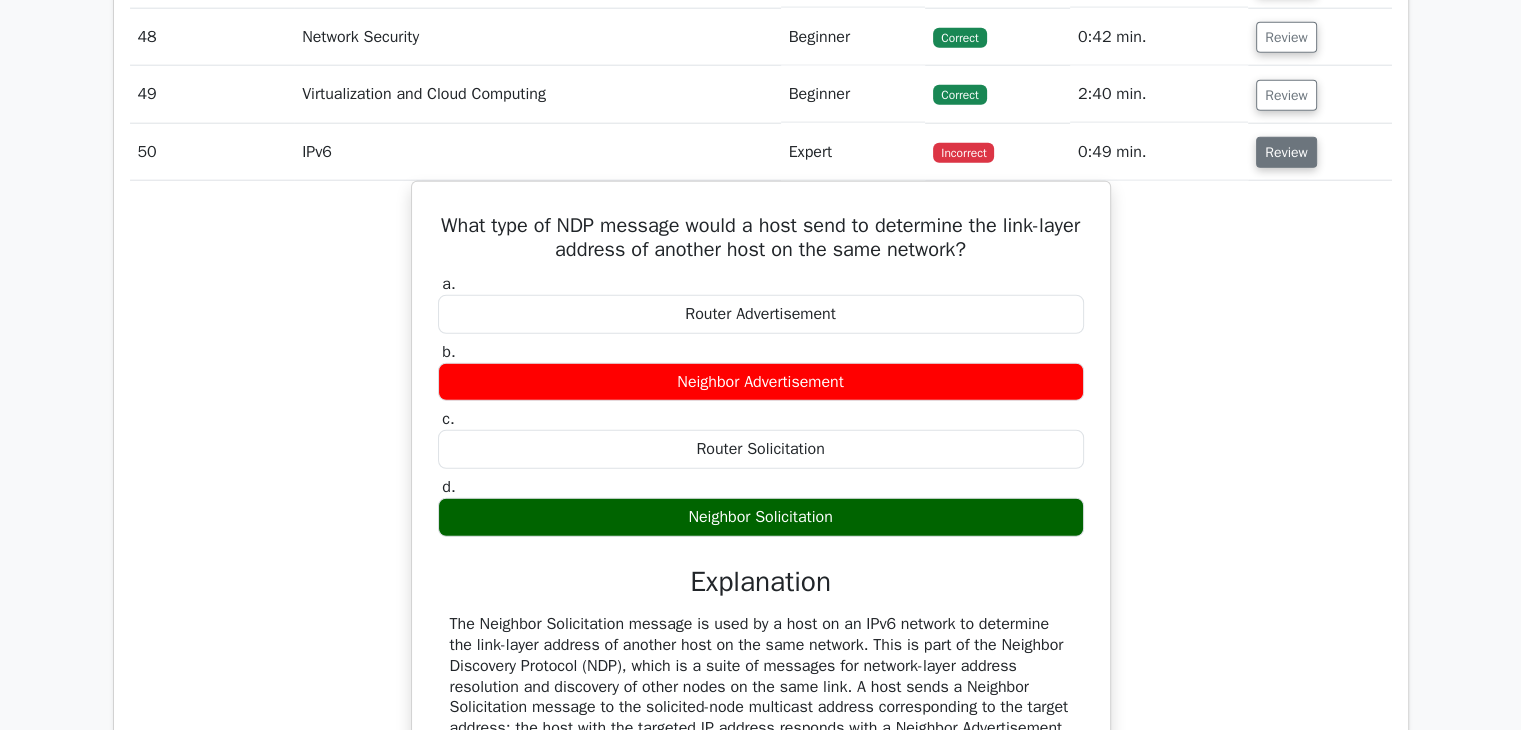click on "Review" at bounding box center [1286, 152] 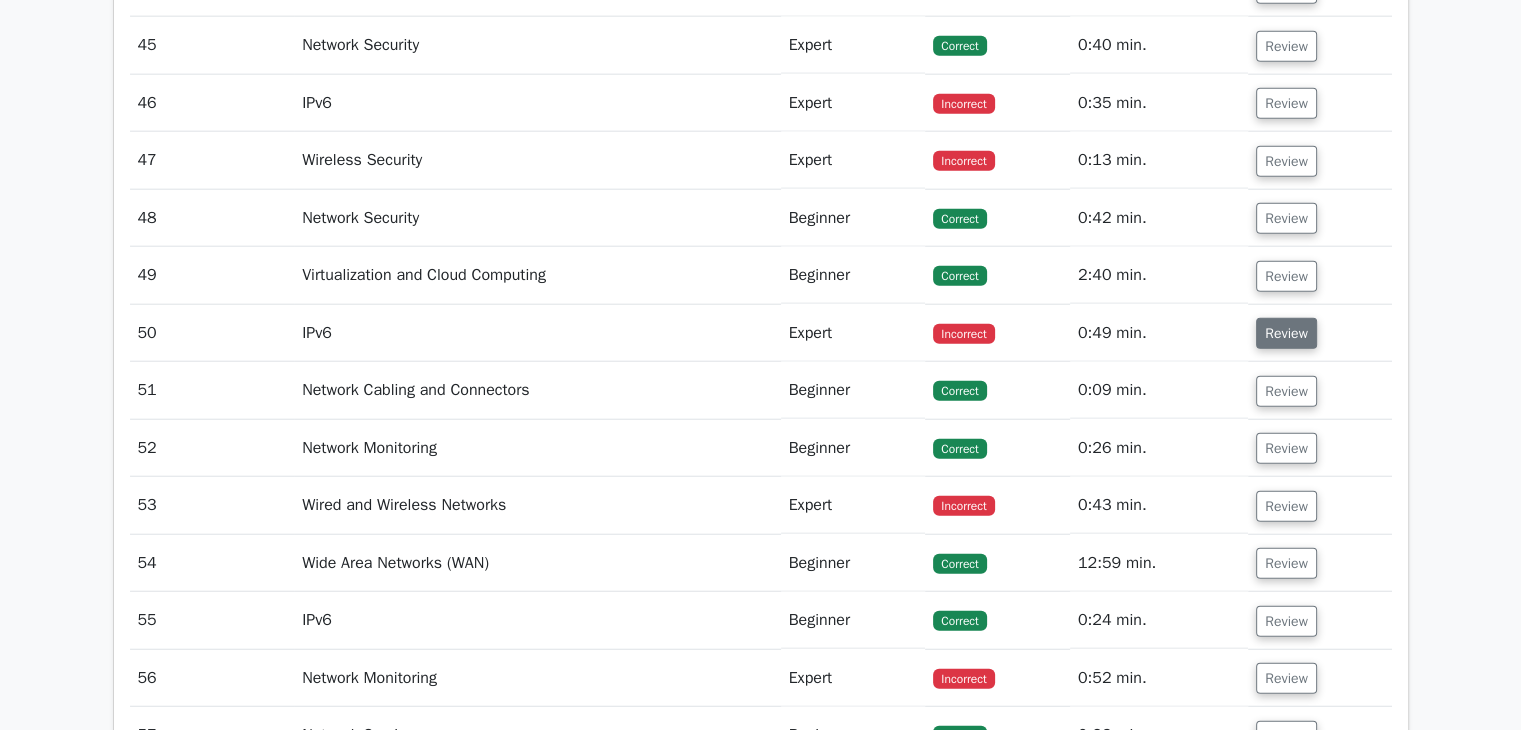 scroll, scrollTop: 4944, scrollLeft: 0, axis: vertical 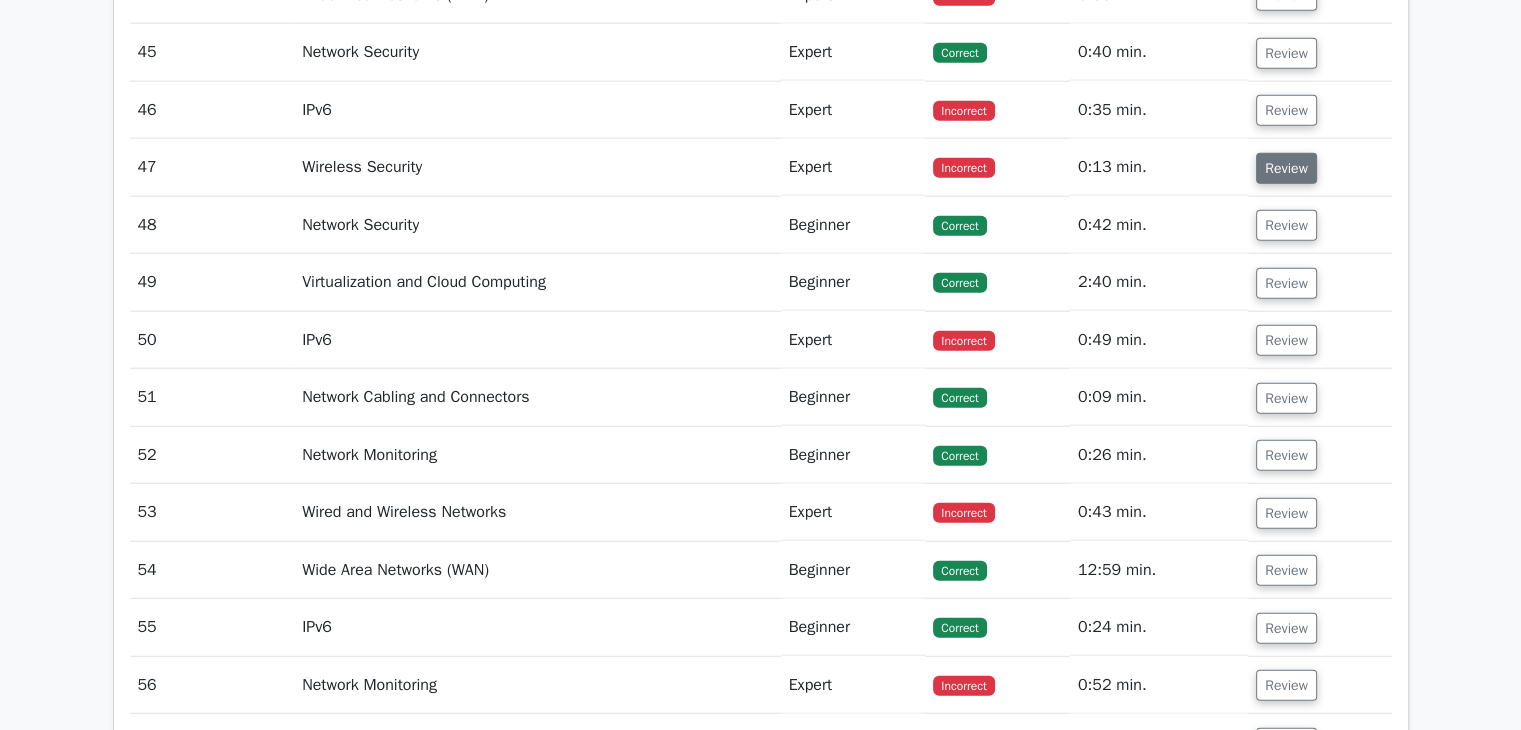 click on "Review" at bounding box center (1286, 168) 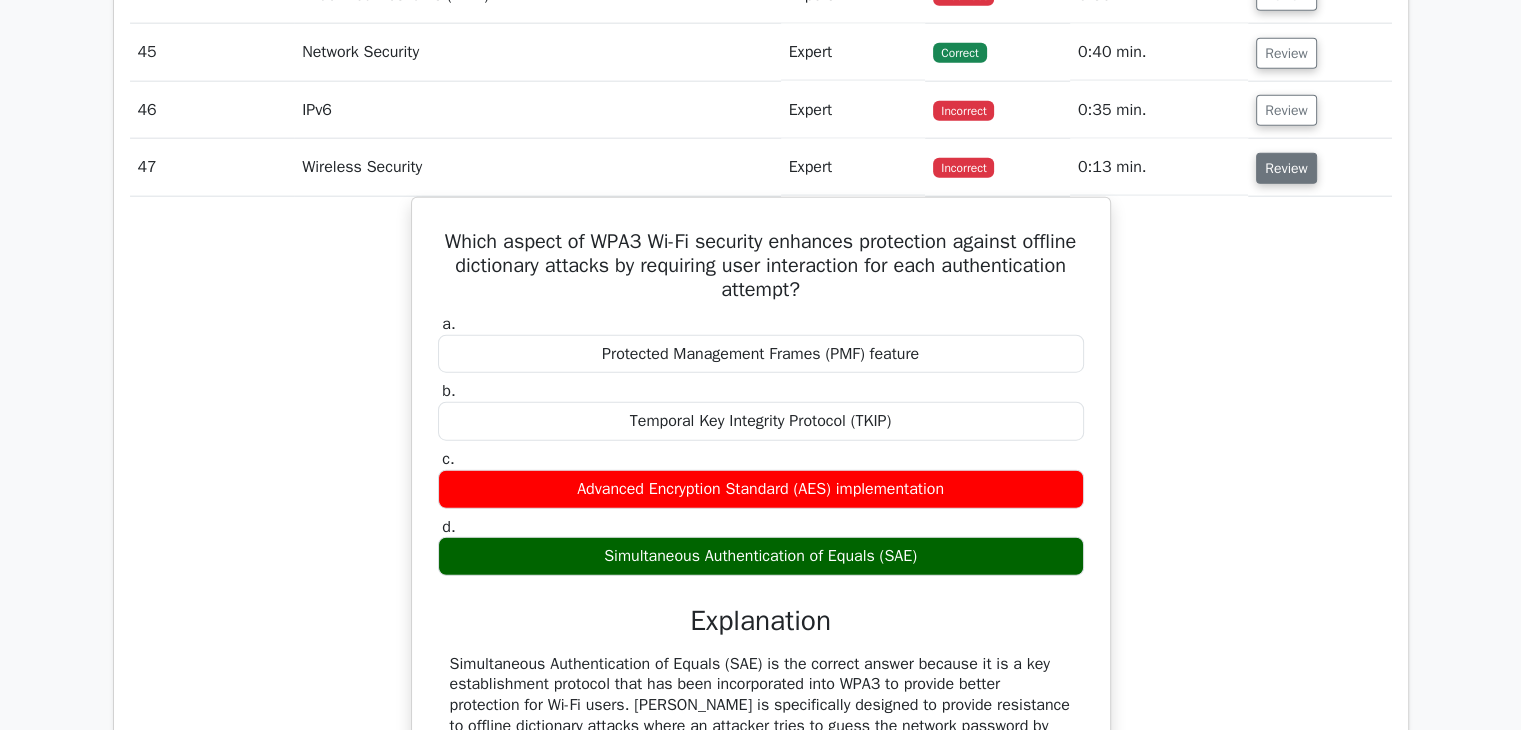 click on "Review" at bounding box center (1286, 168) 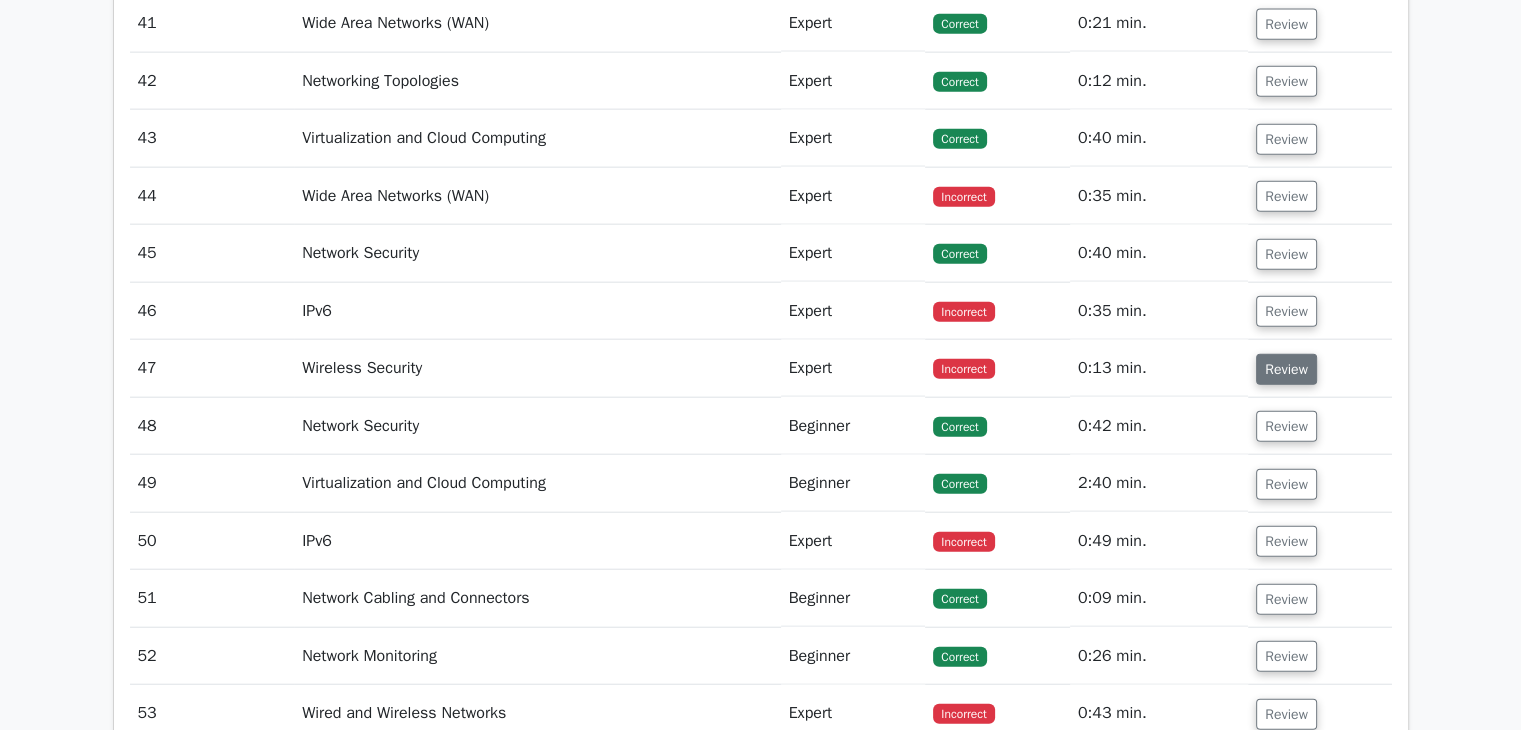 scroll, scrollTop: 4740, scrollLeft: 0, axis: vertical 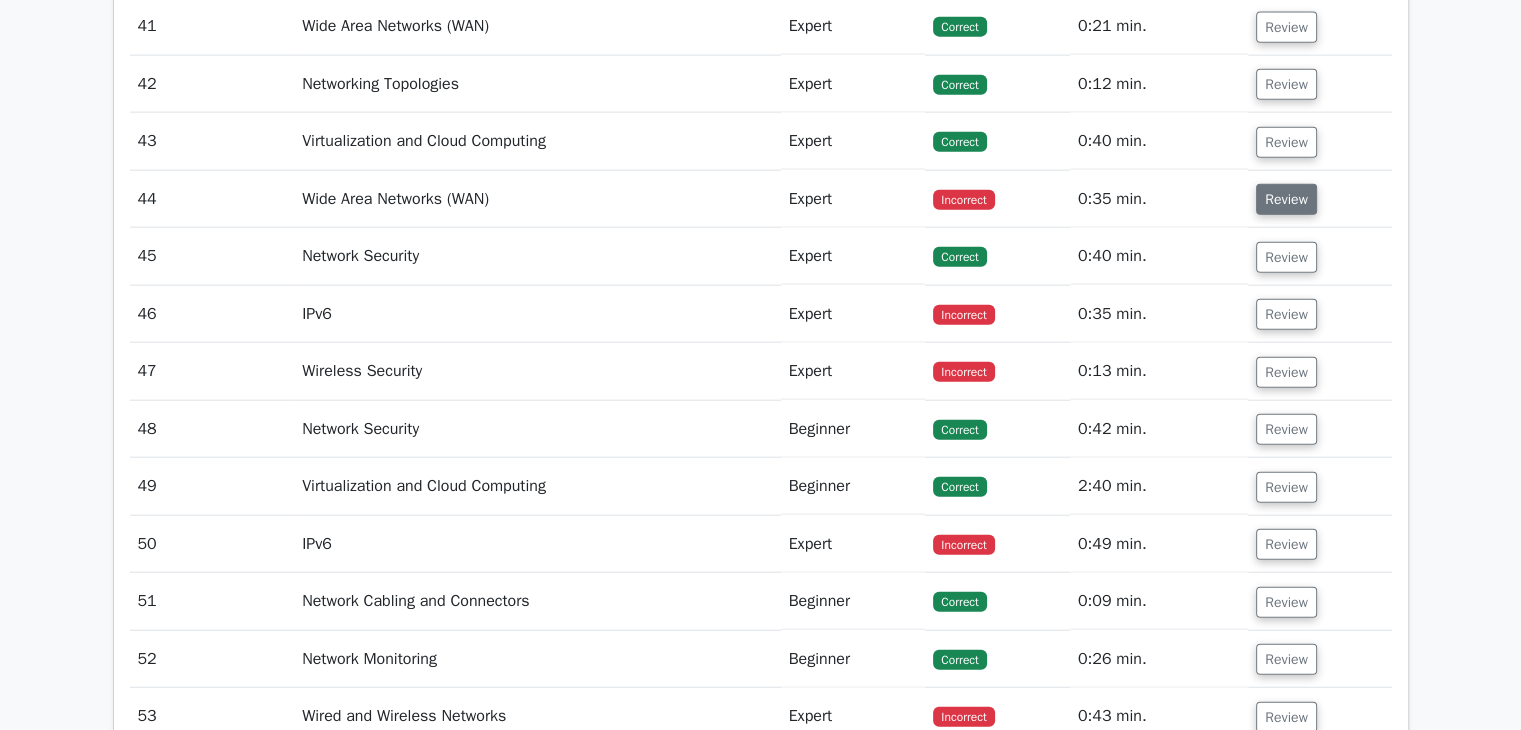 click on "Review" at bounding box center (1286, 199) 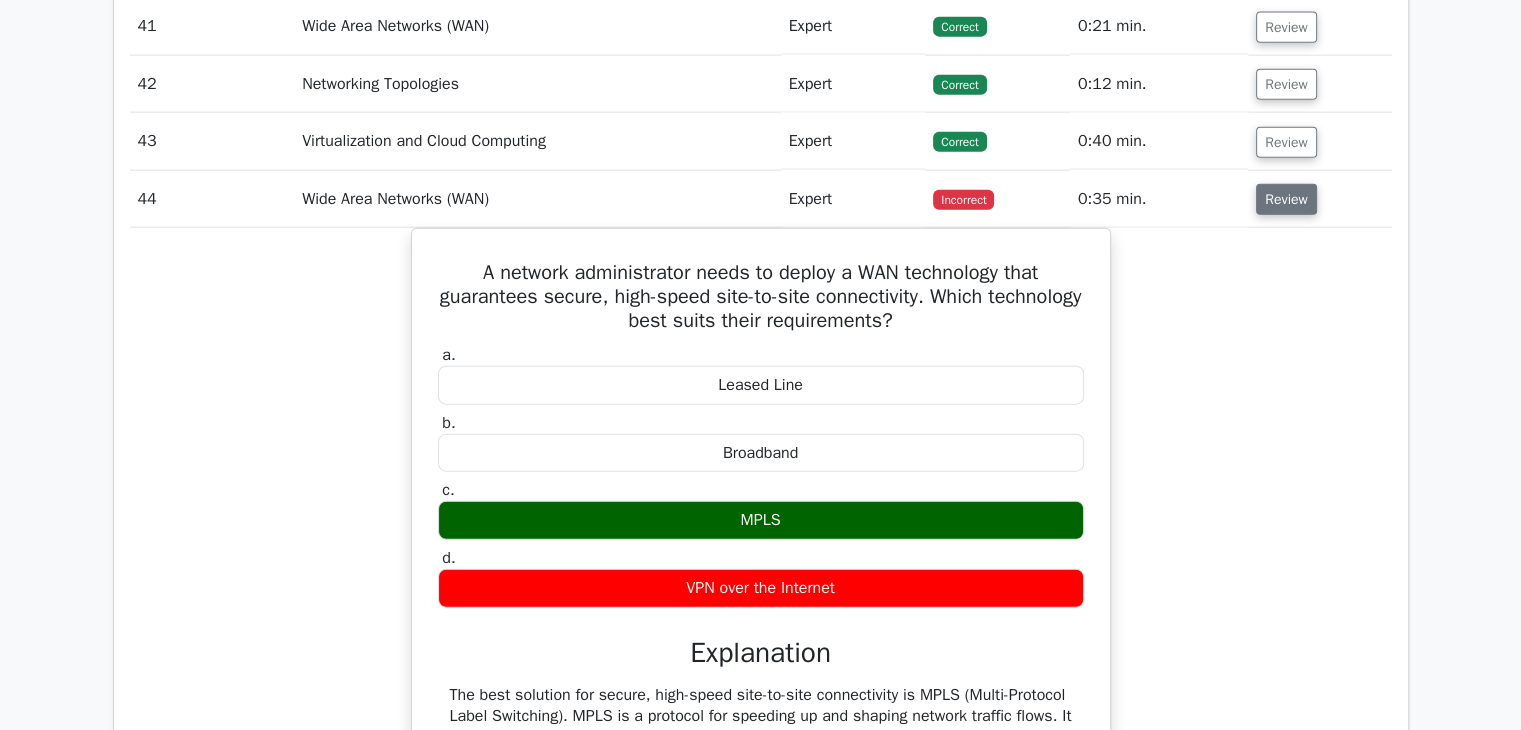 click on "Review" at bounding box center (1286, 199) 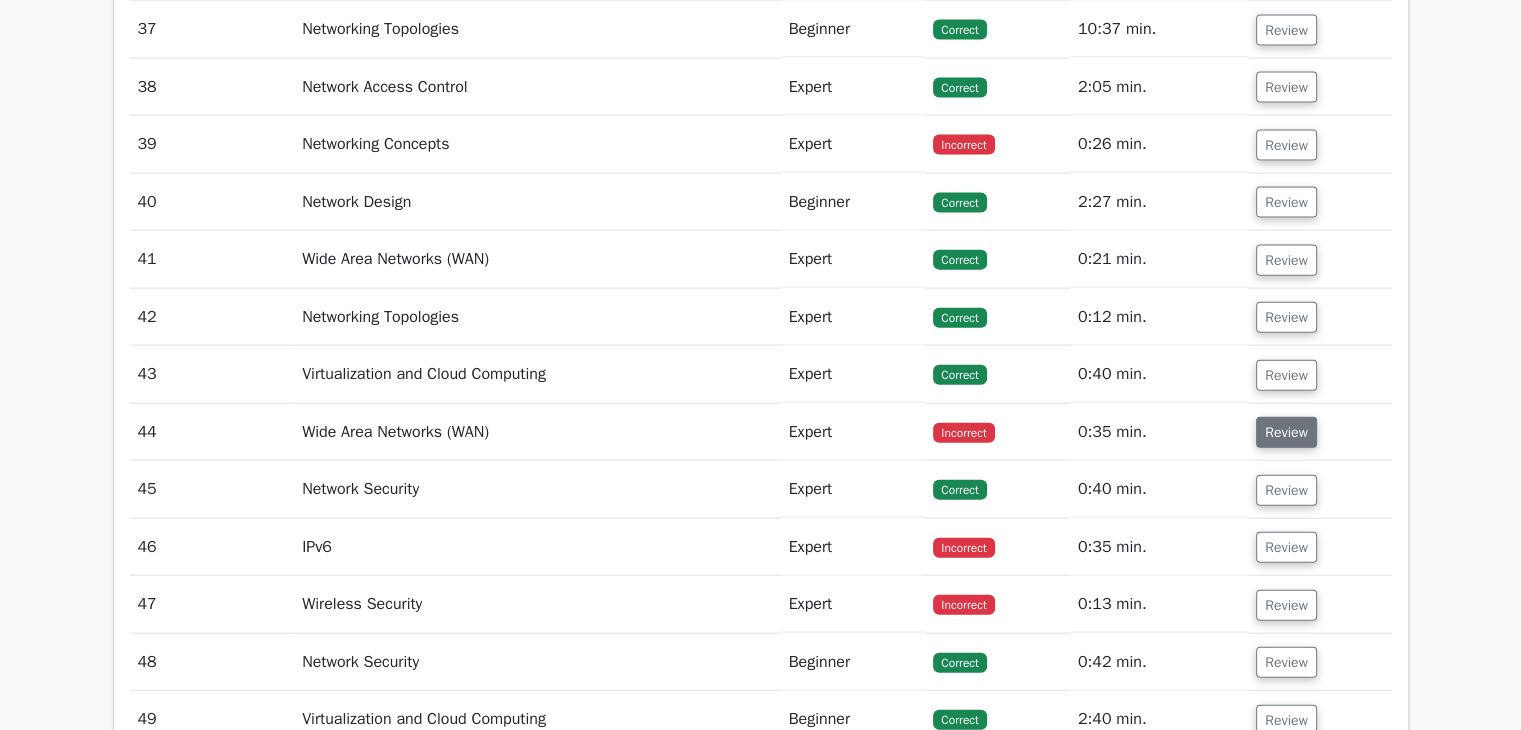 scroll, scrollTop: 4503, scrollLeft: 0, axis: vertical 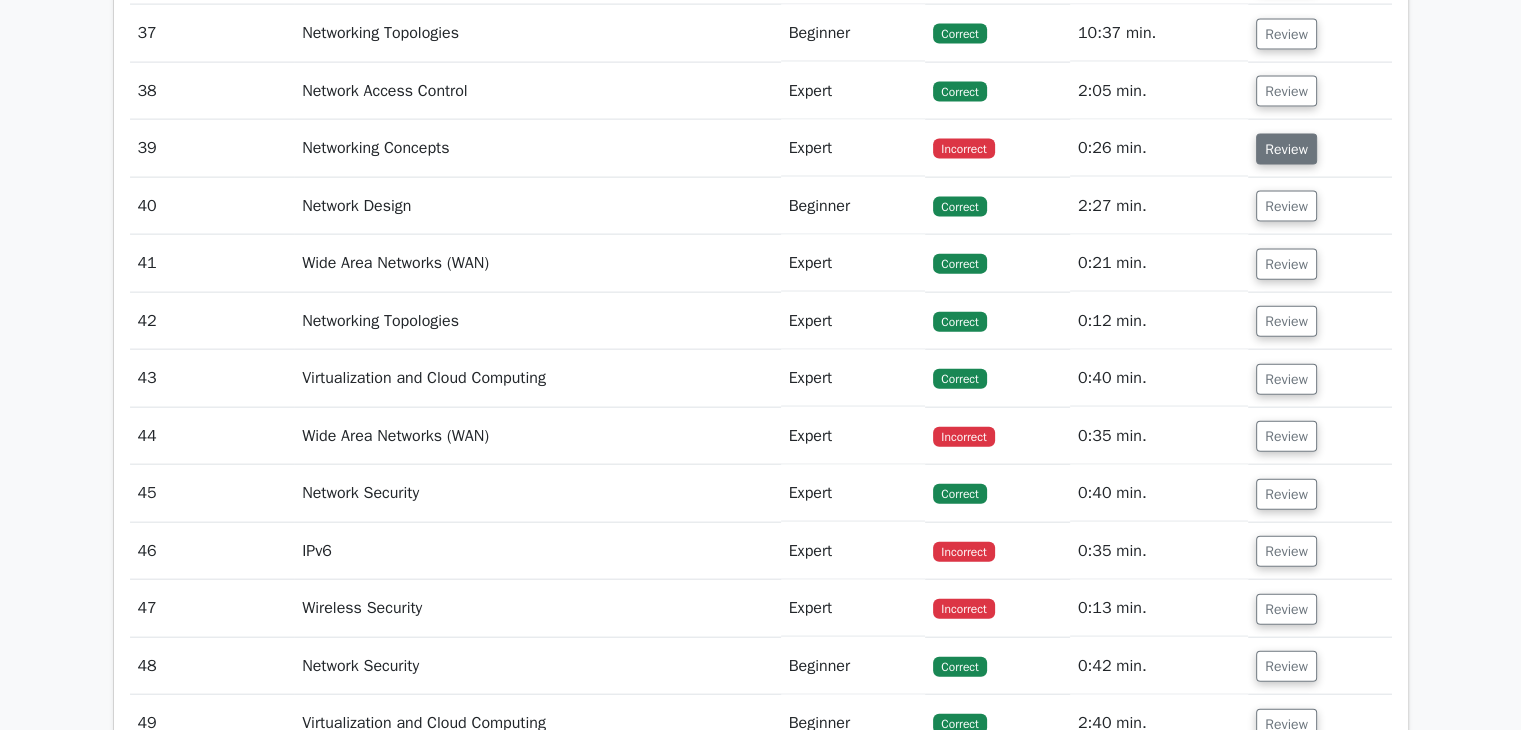 click on "Review" at bounding box center [1286, 149] 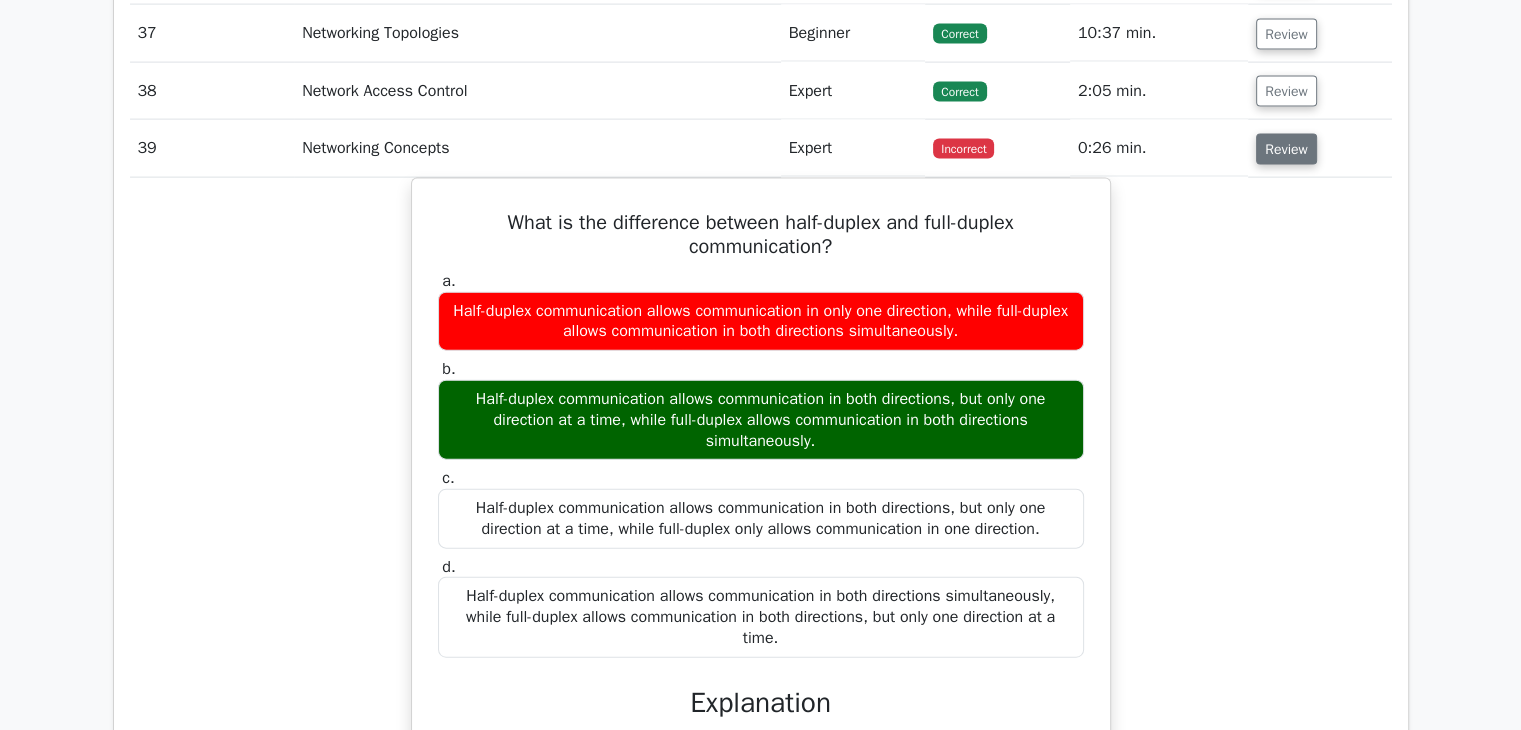 click on "Review" at bounding box center (1286, 149) 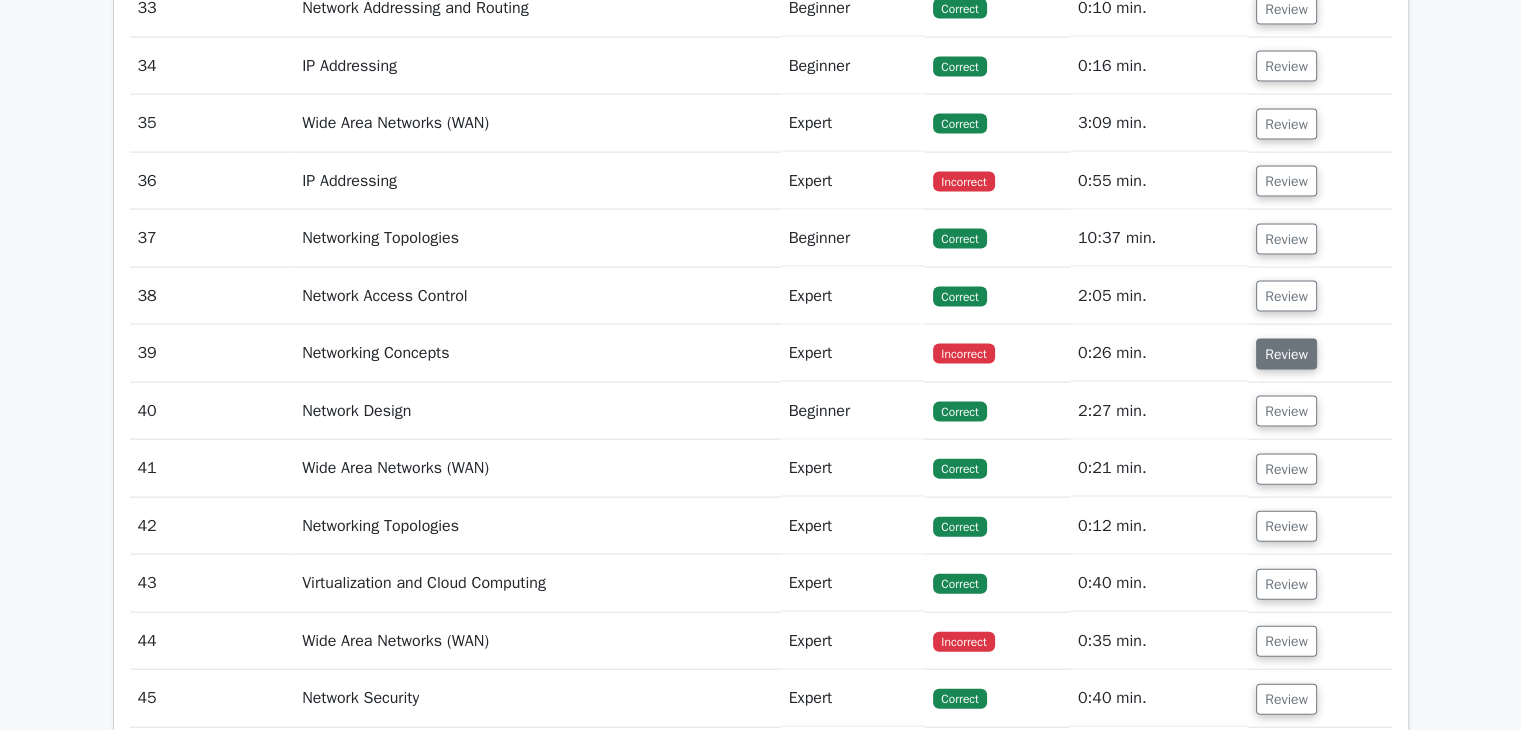 scroll, scrollTop: 4296, scrollLeft: 0, axis: vertical 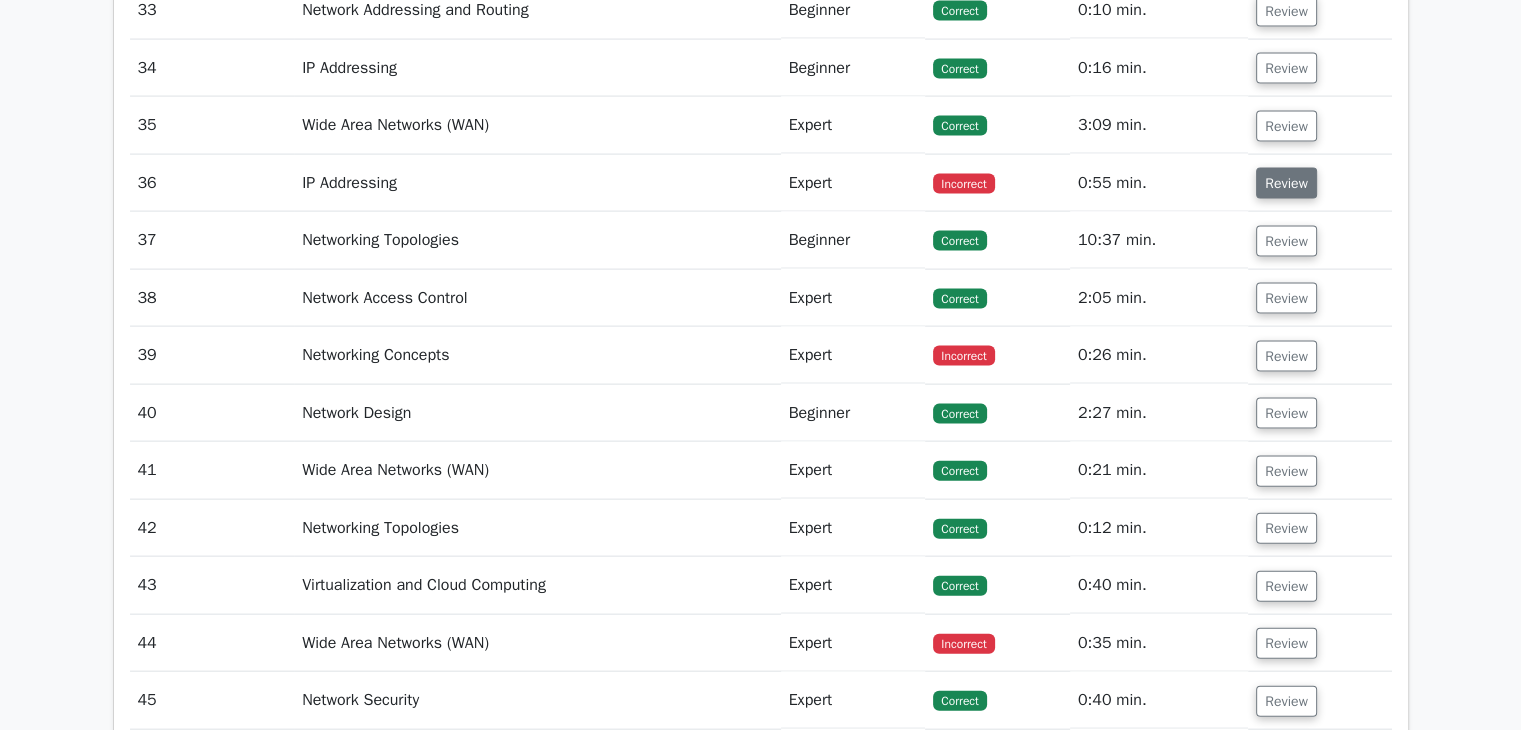 click on "Review" at bounding box center (1286, 183) 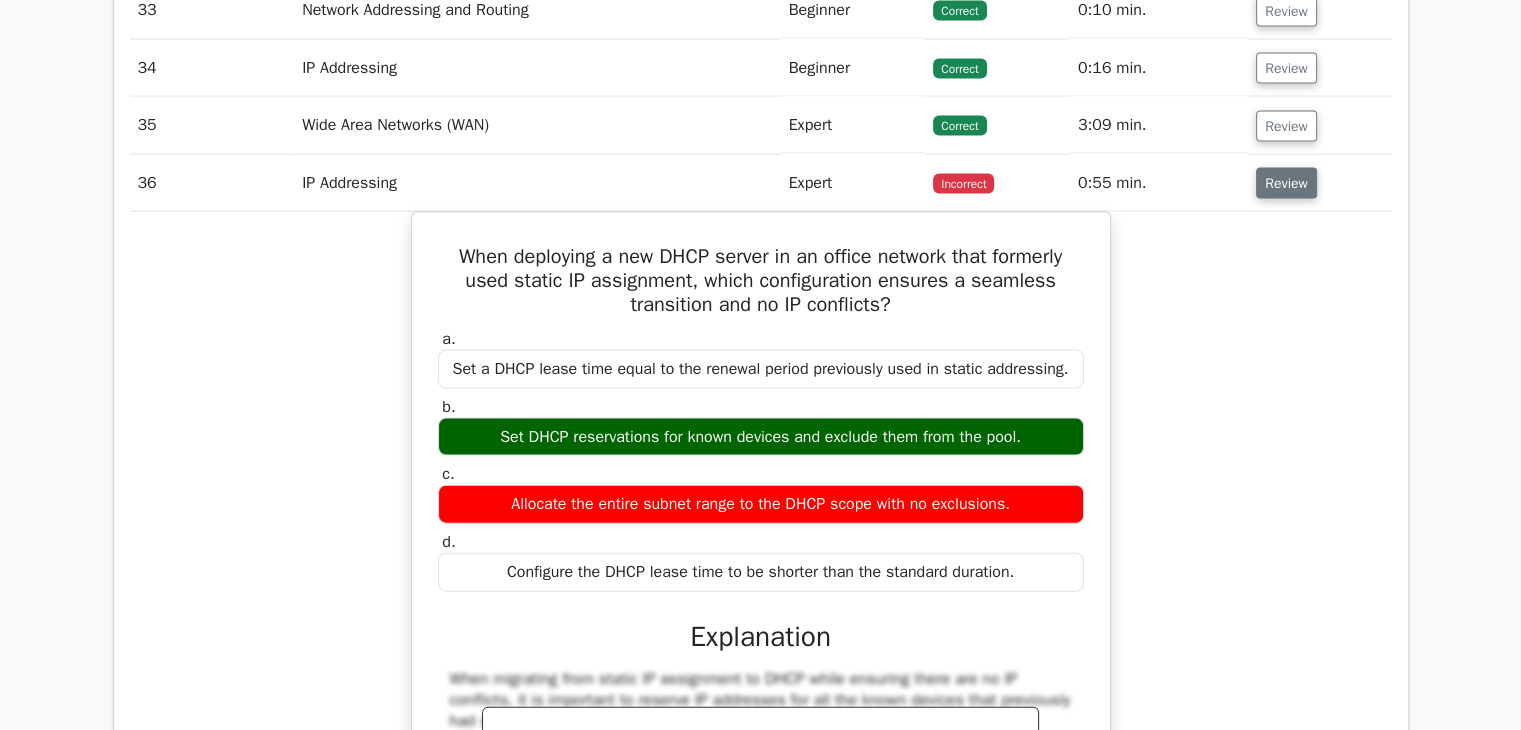 click on "Review" at bounding box center (1286, 183) 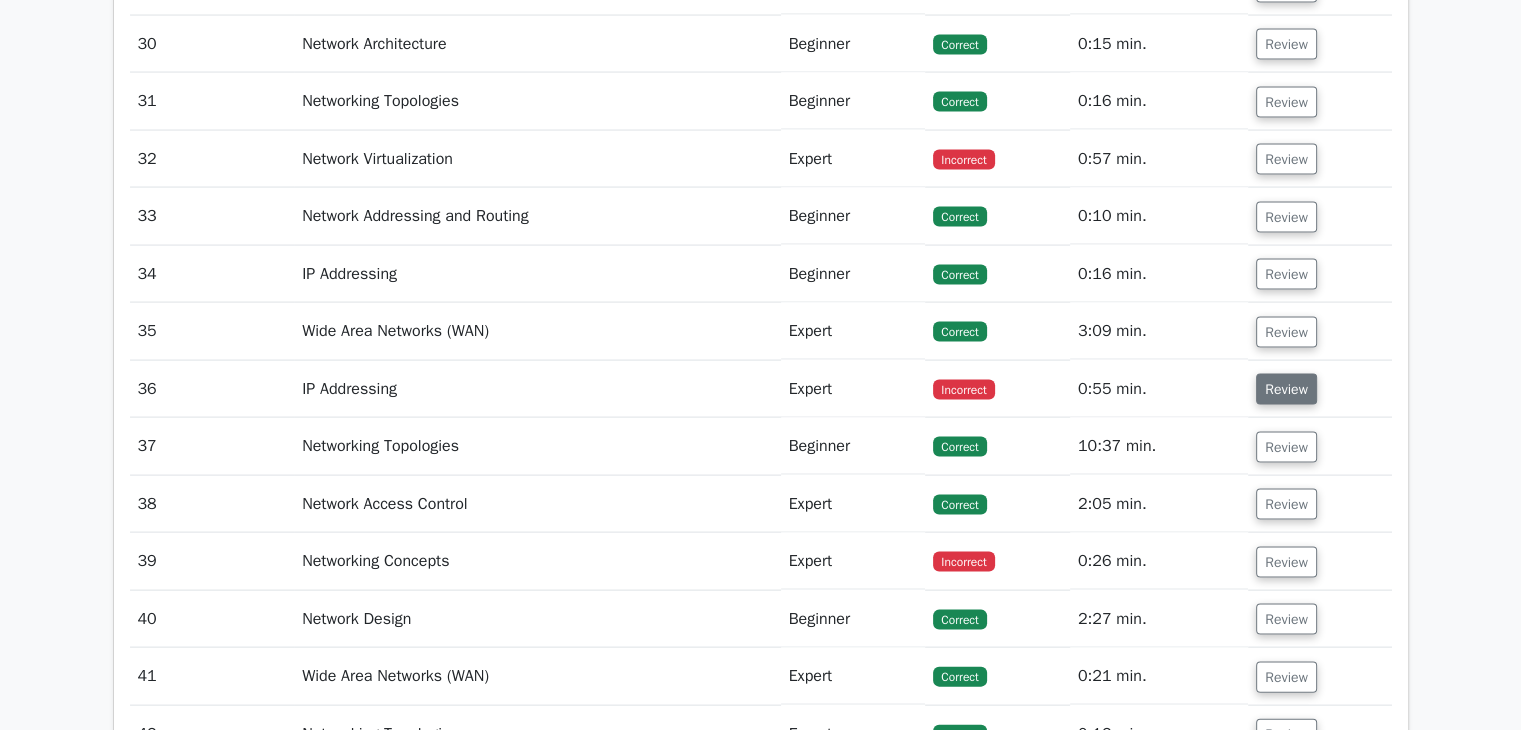 scroll, scrollTop: 4088, scrollLeft: 0, axis: vertical 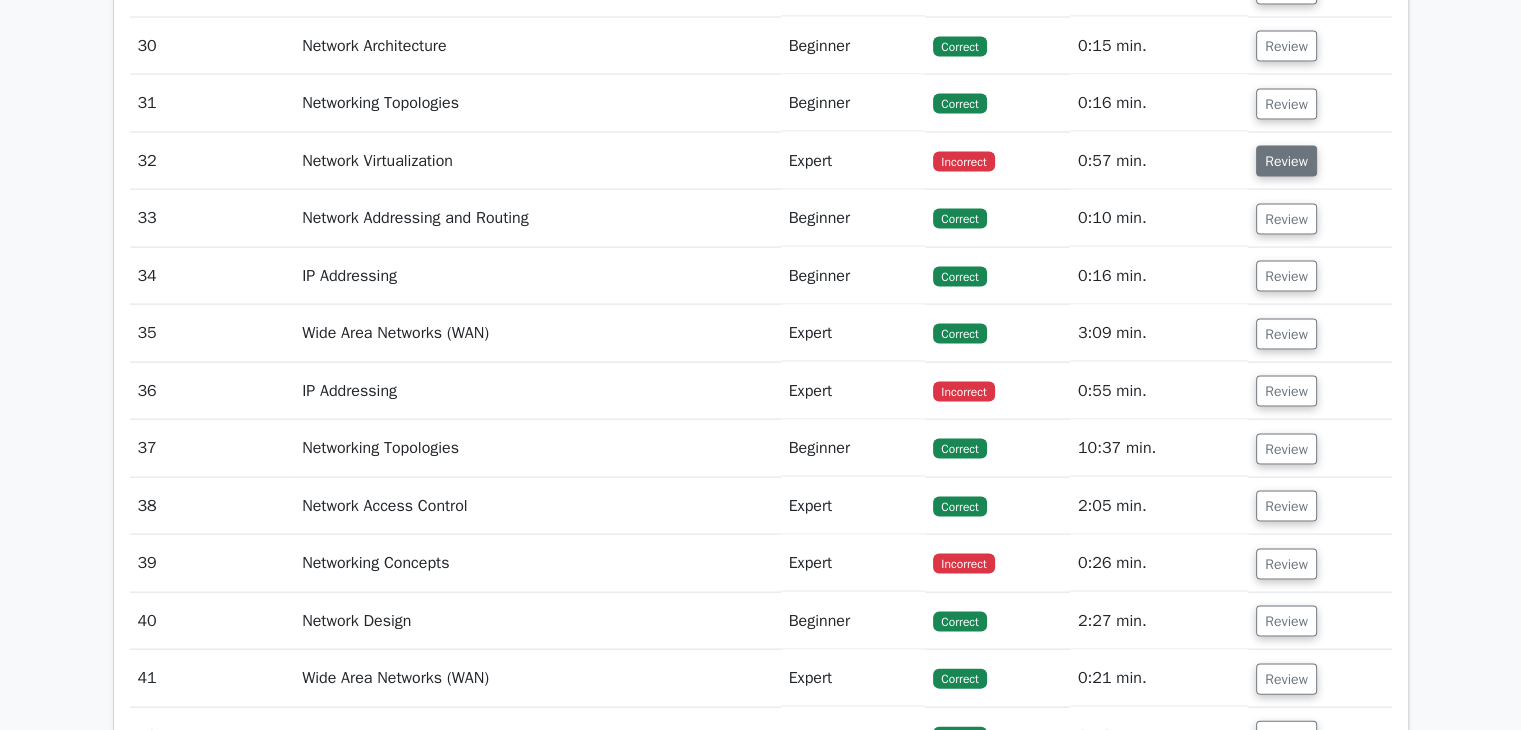 click on "Review" at bounding box center (1286, 161) 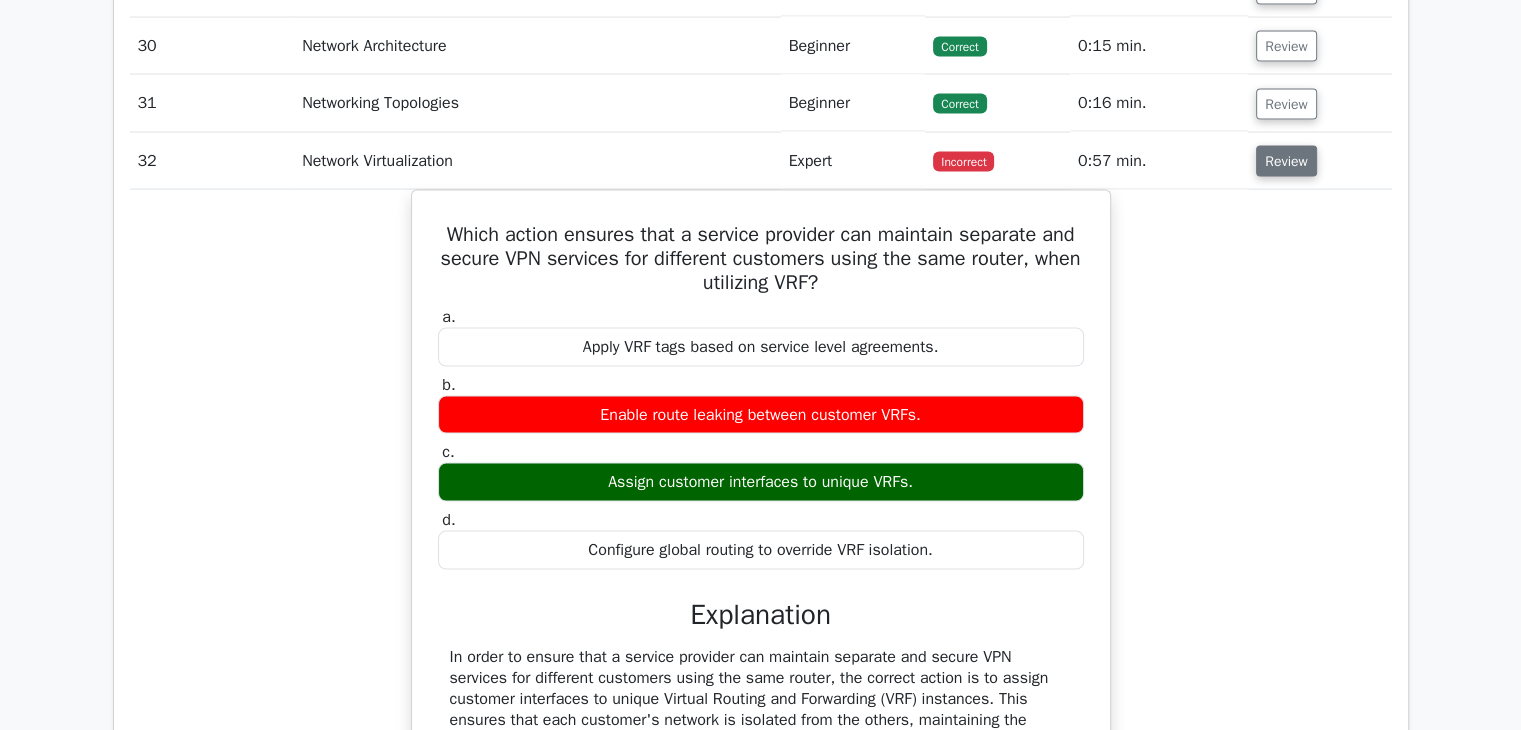 click on "Review" at bounding box center [1286, 161] 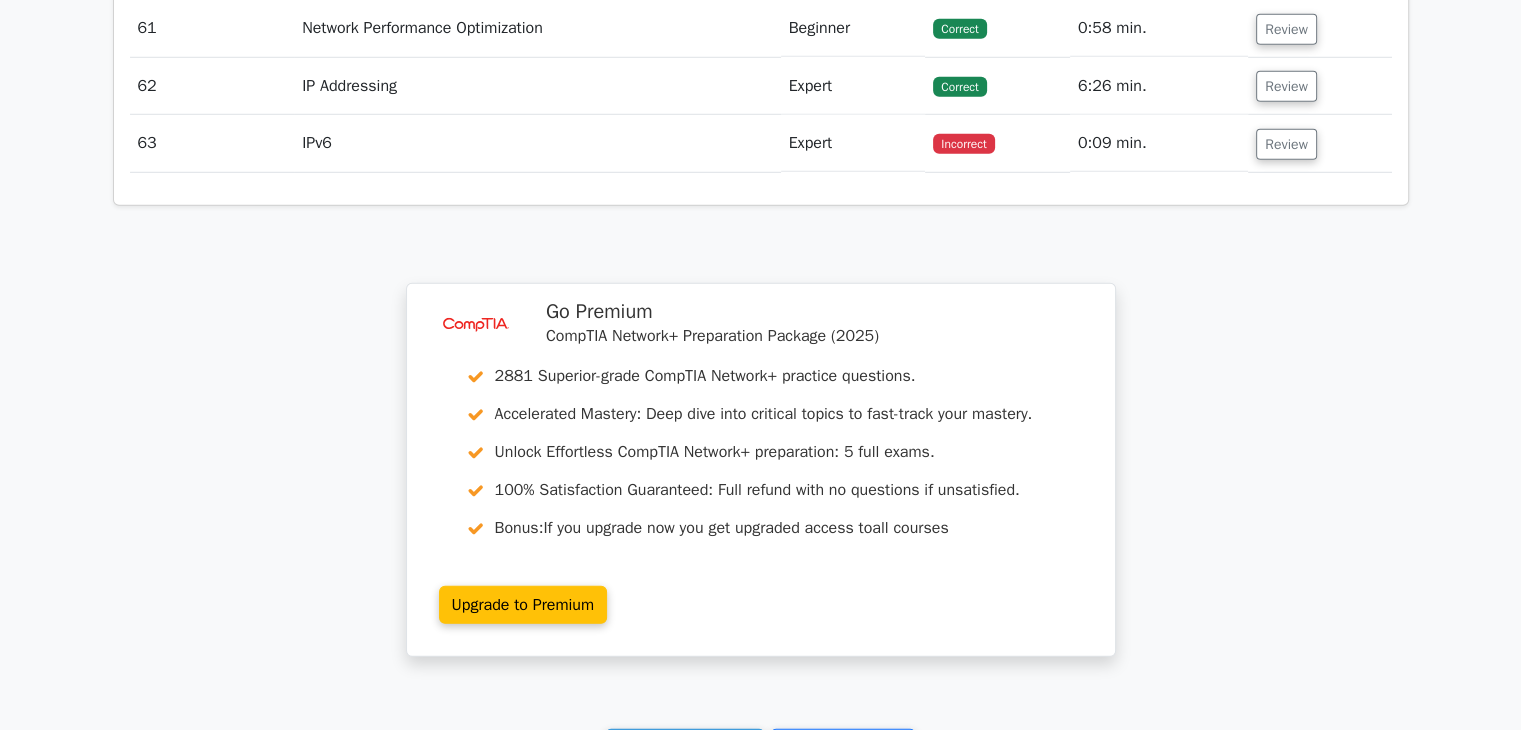 scroll, scrollTop: 6187, scrollLeft: 0, axis: vertical 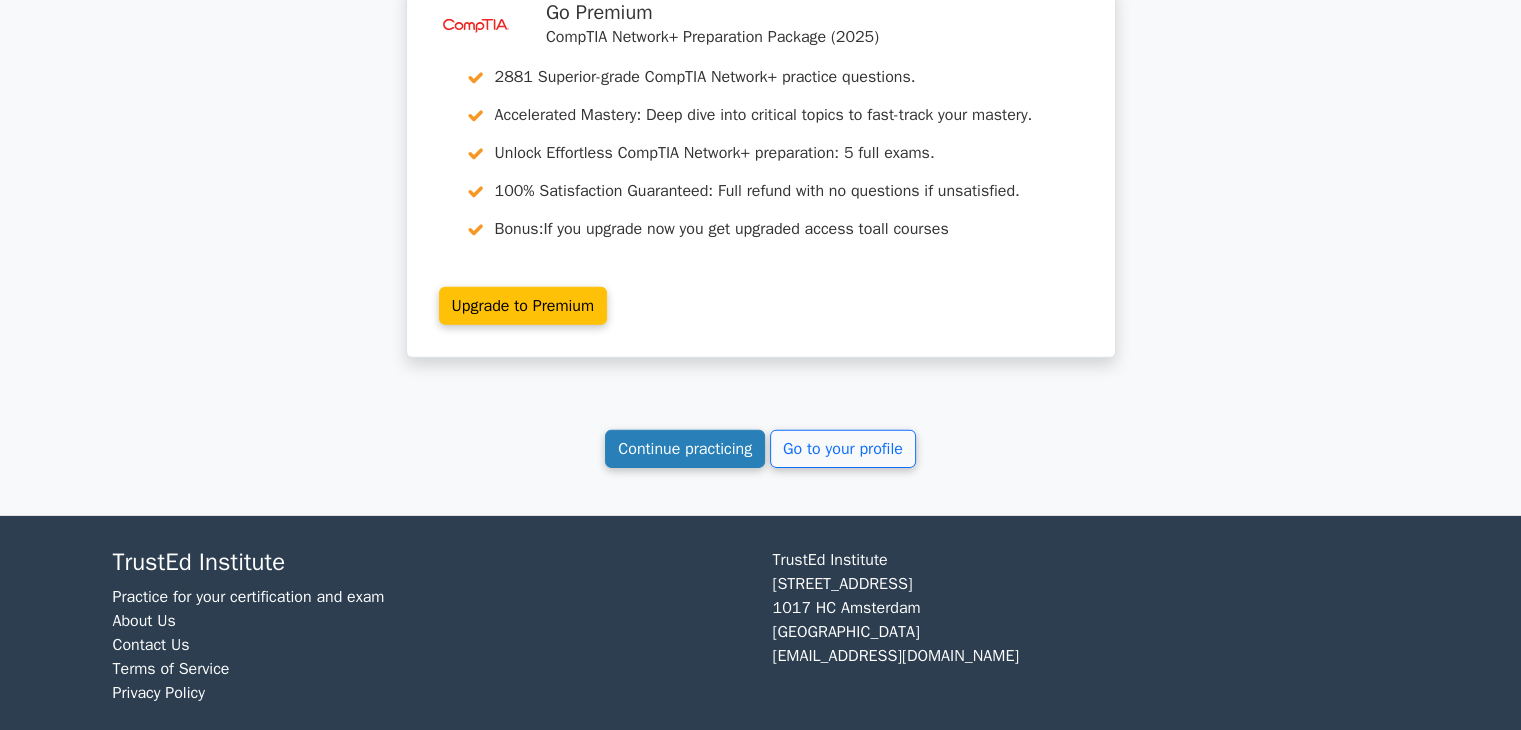 click on "Continue practicing" at bounding box center (685, 449) 